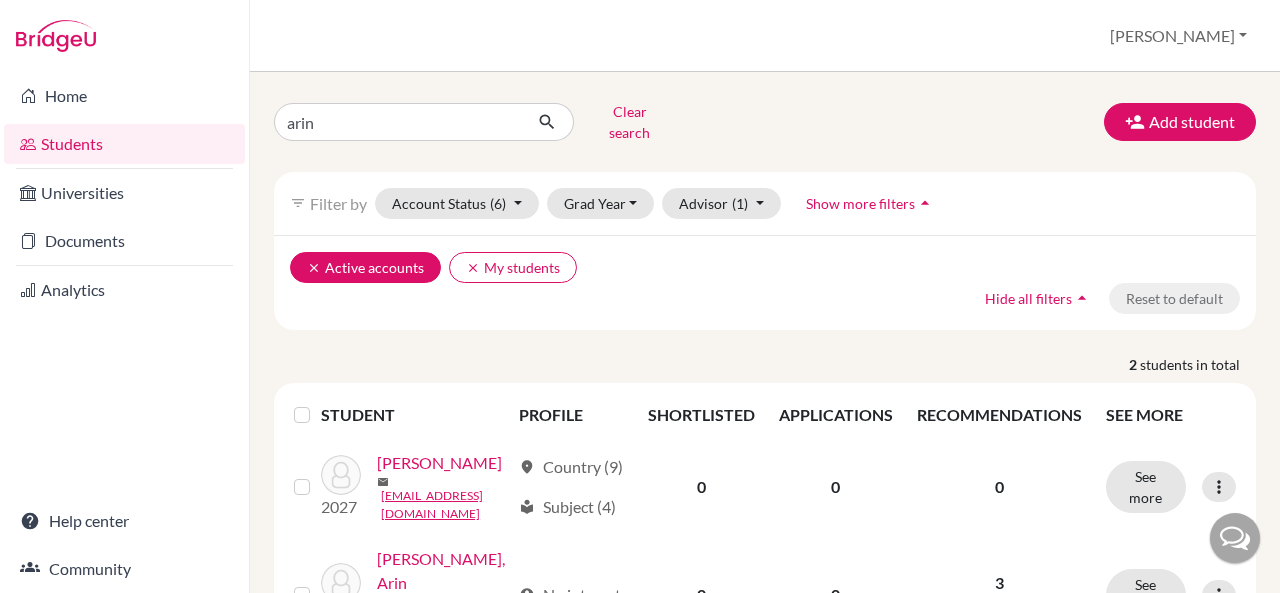scroll, scrollTop: 0, scrollLeft: 0, axis: both 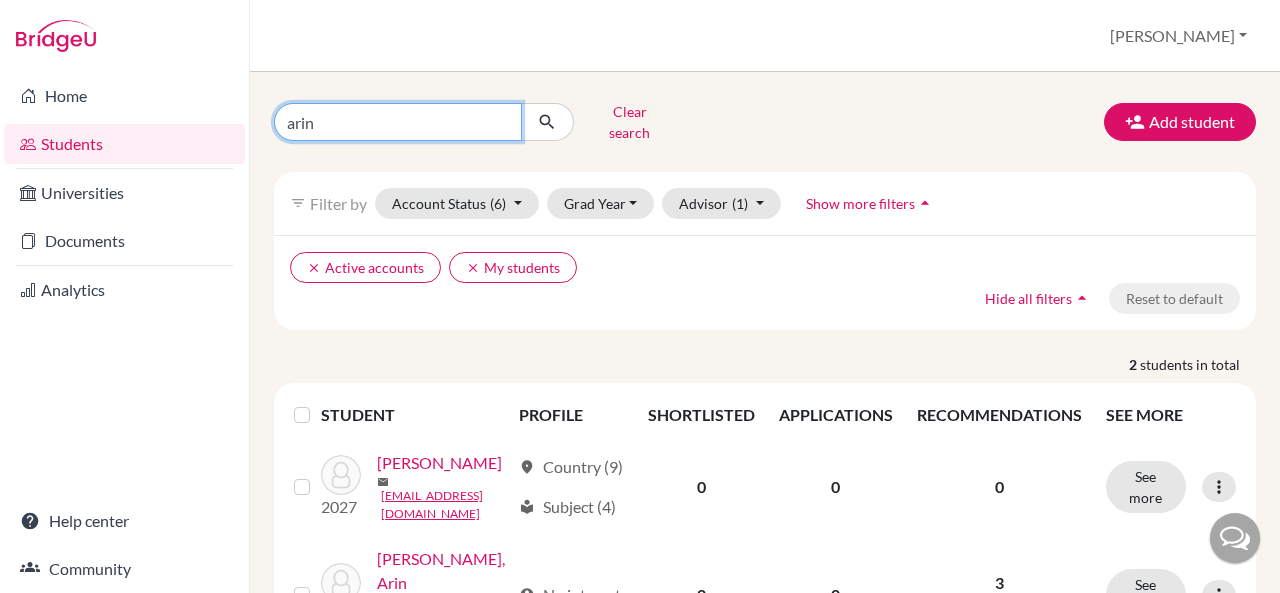 click on "arin" at bounding box center (398, 122) 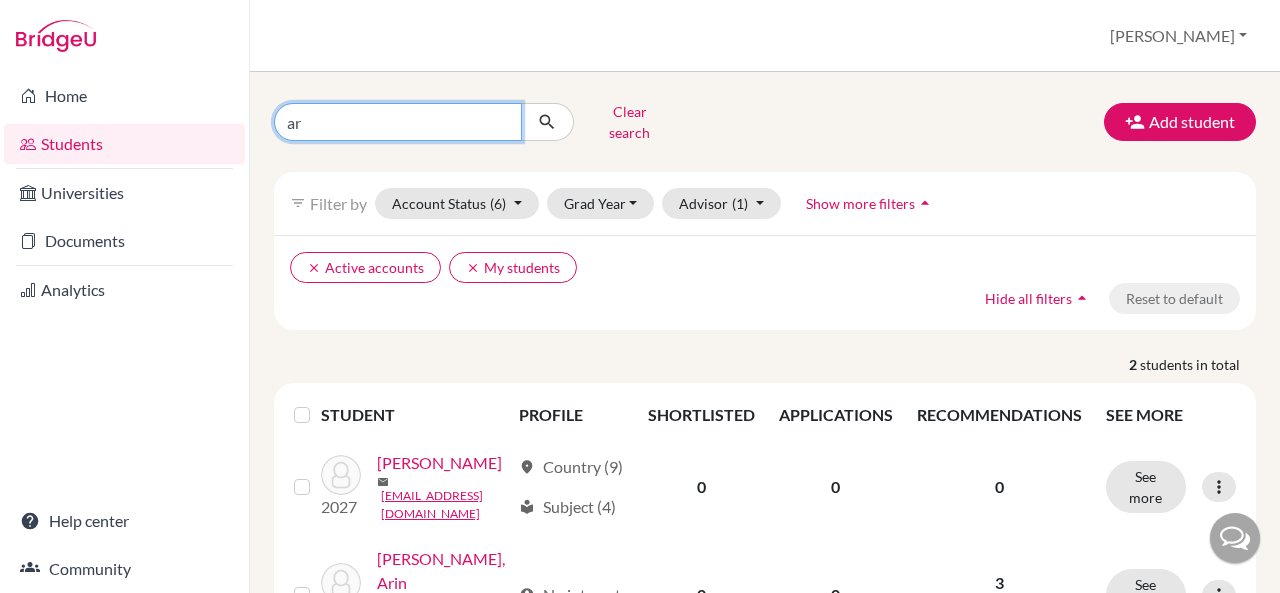 type on "a" 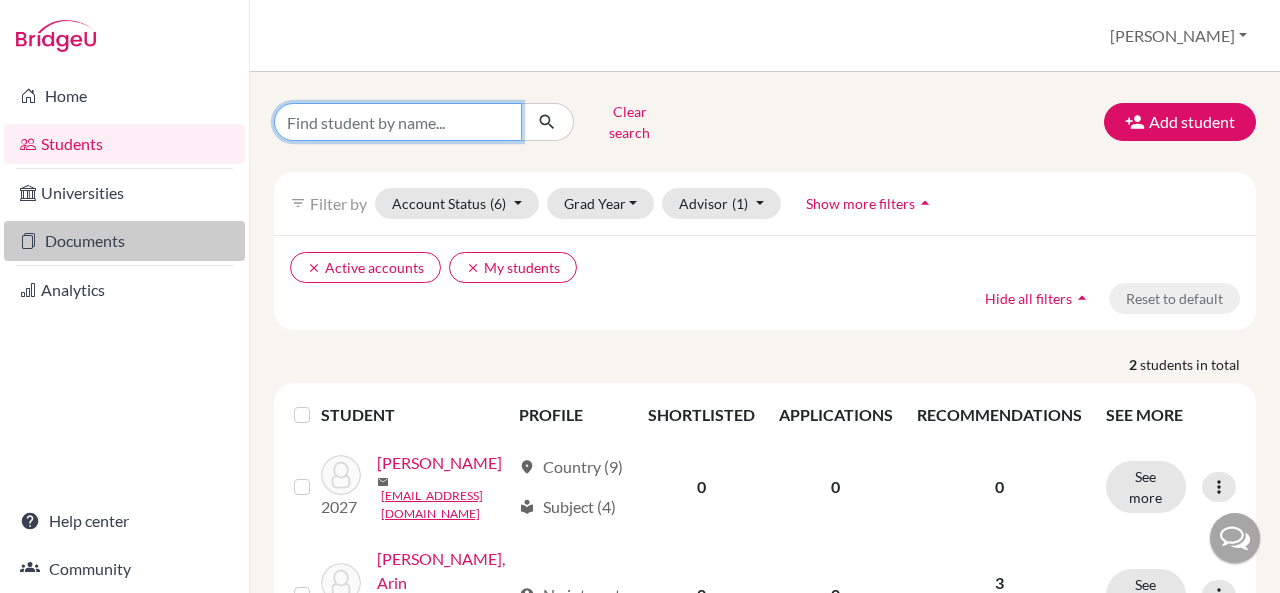 type 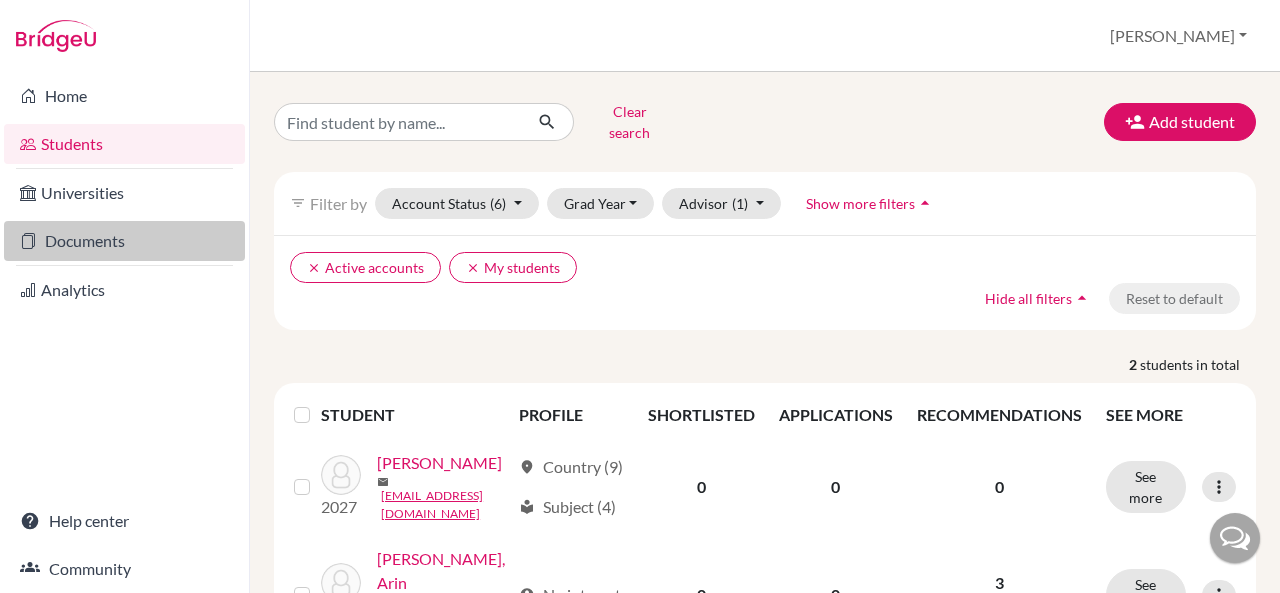 click on "Documents" at bounding box center [124, 241] 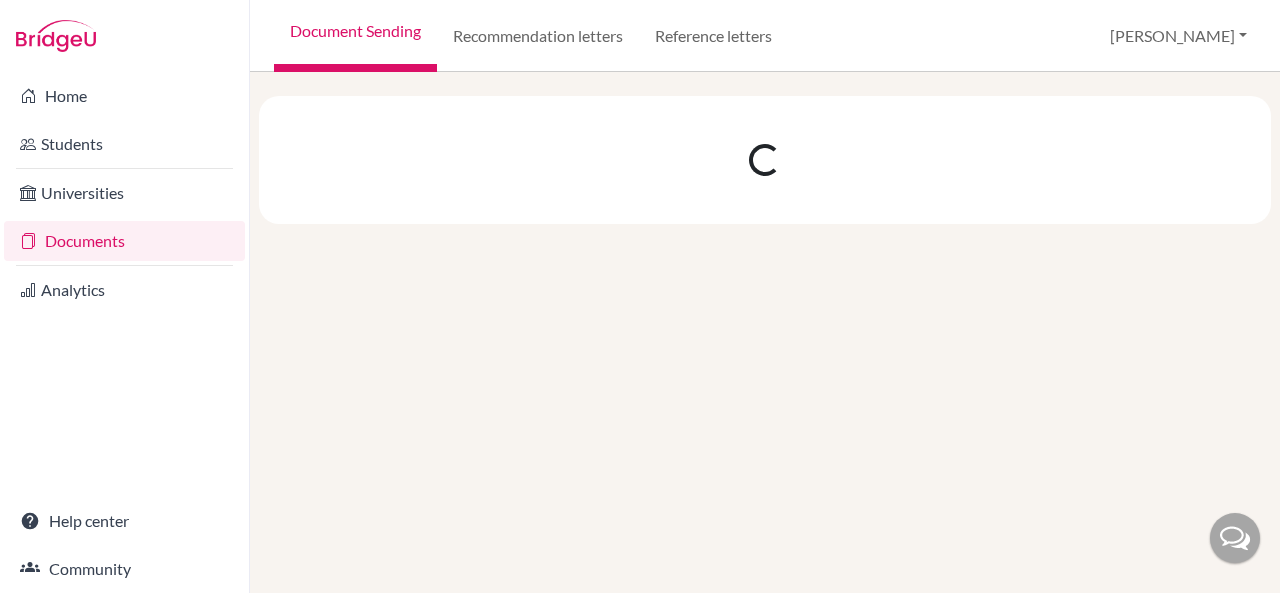 scroll, scrollTop: 0, scrollLeft: 0, axis: both 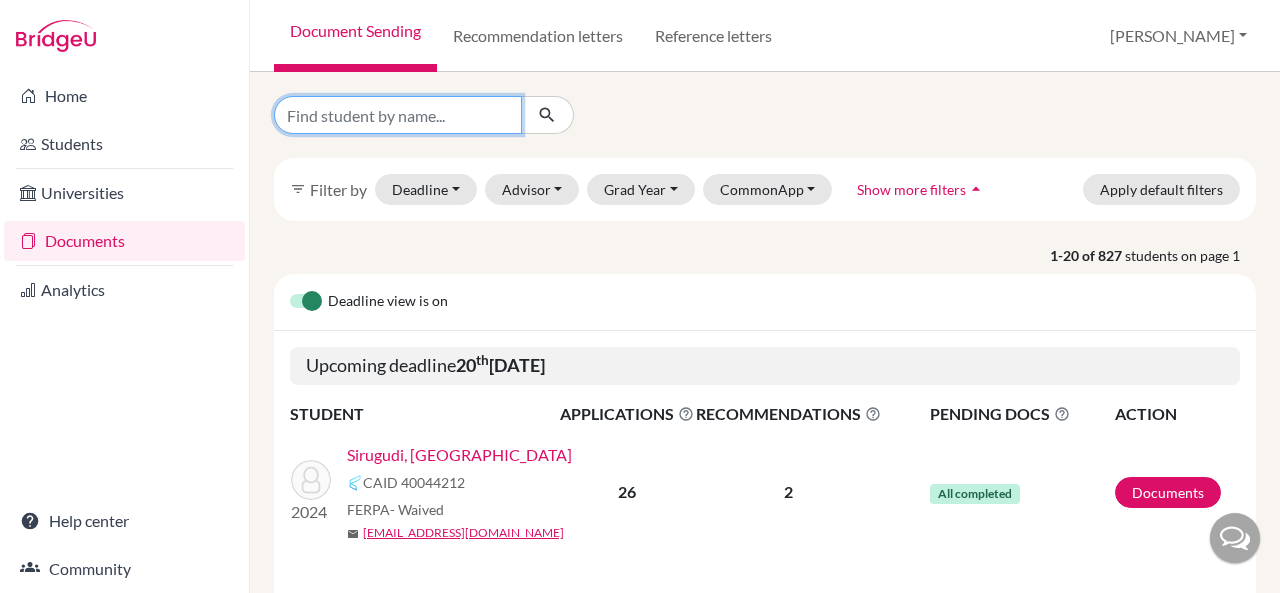 click at bounding box center (398, 115) 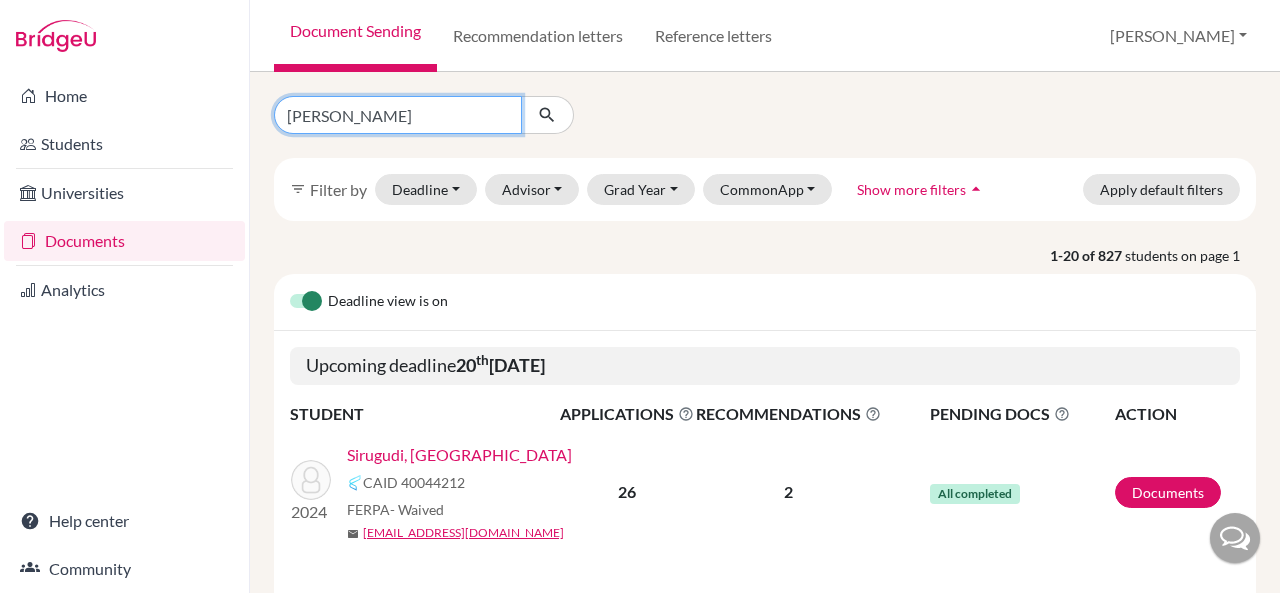 type on "ameya" 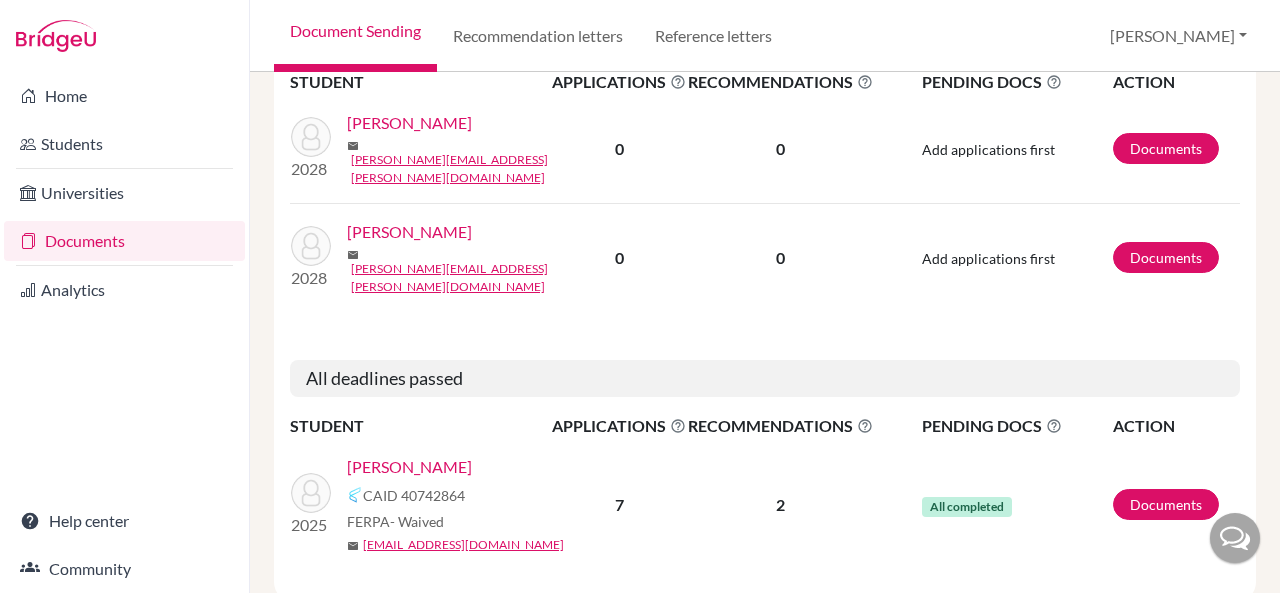 scroll, scrollTop: 365, scrollLeft: 0, axis: vertical 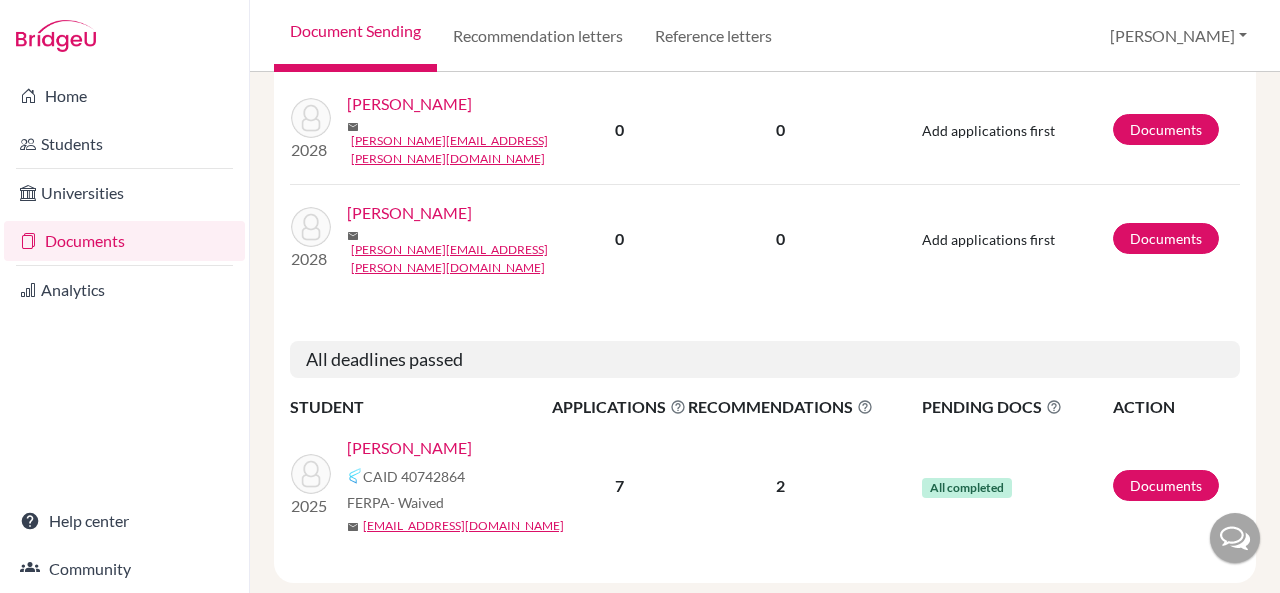 click on "Meera Mundkur, Ameya" at bounding box center [409, 448] 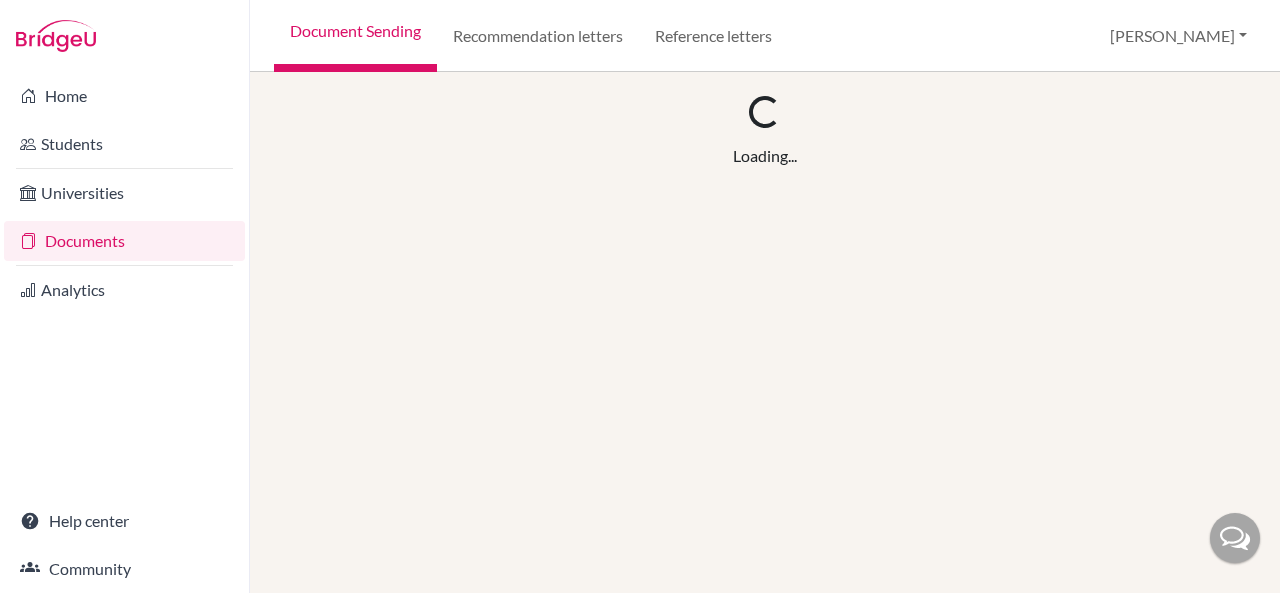 scroll, scrollTop: 0, scrollLeft: 0, axis: both 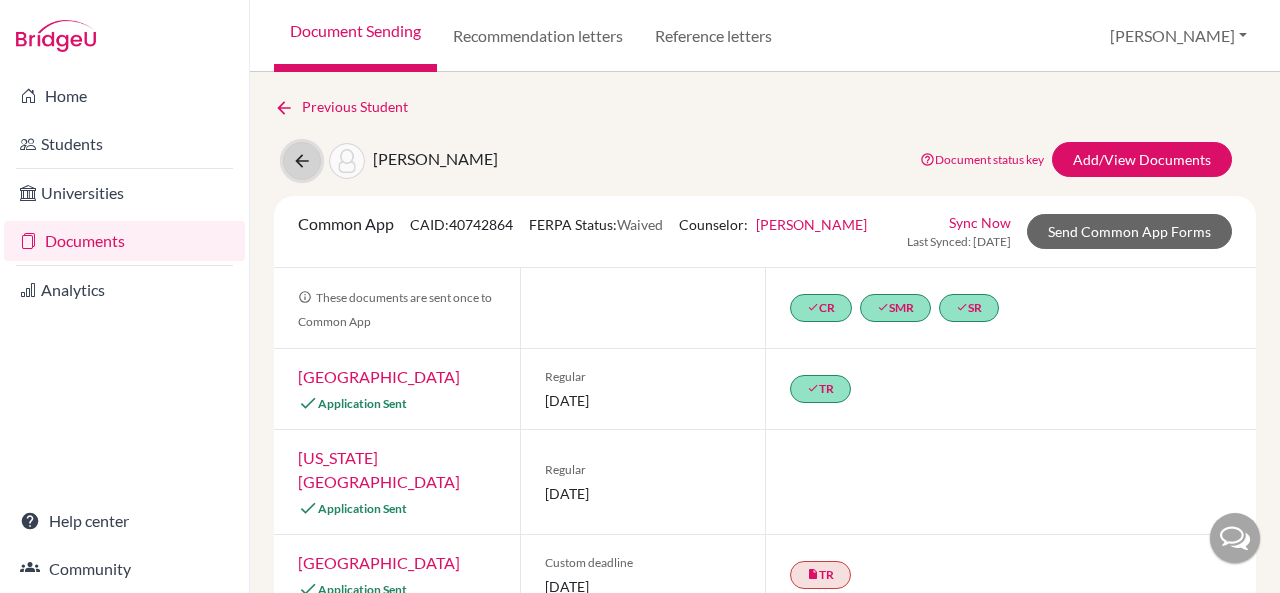 click at bounding box center [302, 161] 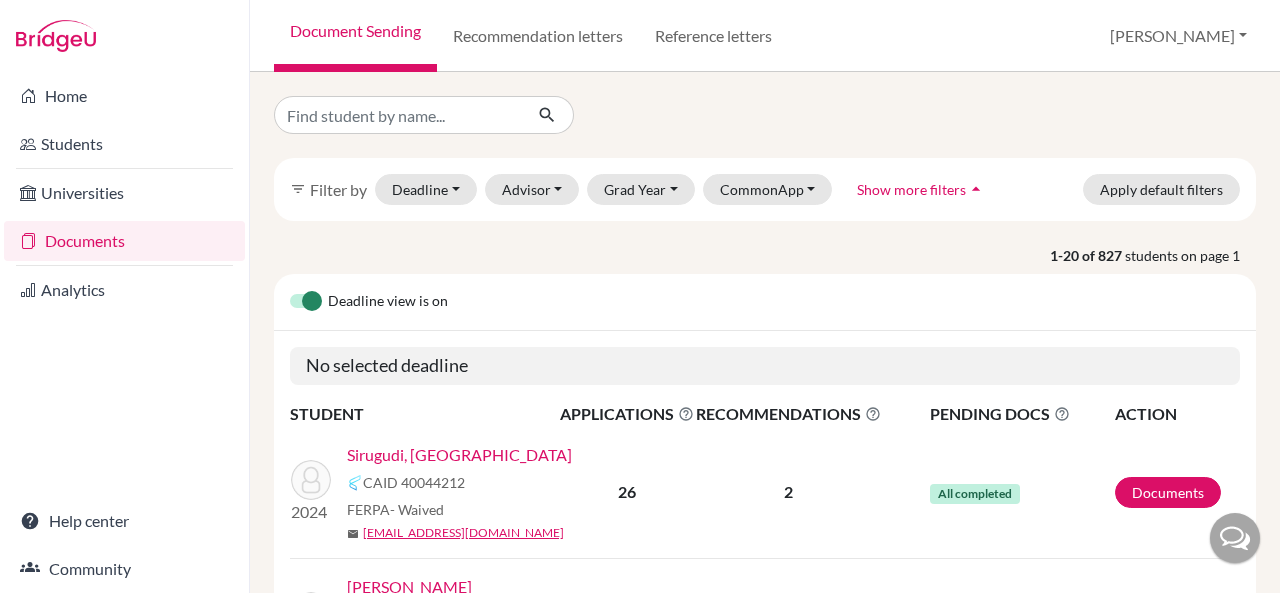 scroll, scrollTop: 0, scrollLeft: 0, axis: both 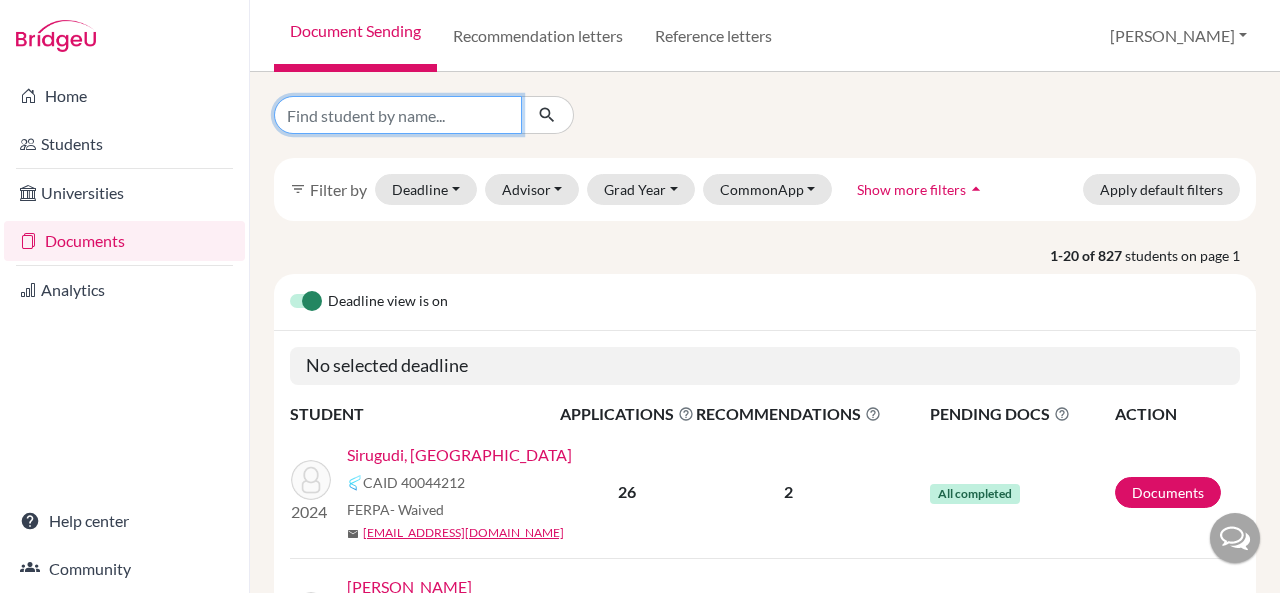 click at bounding box center (398, 115) 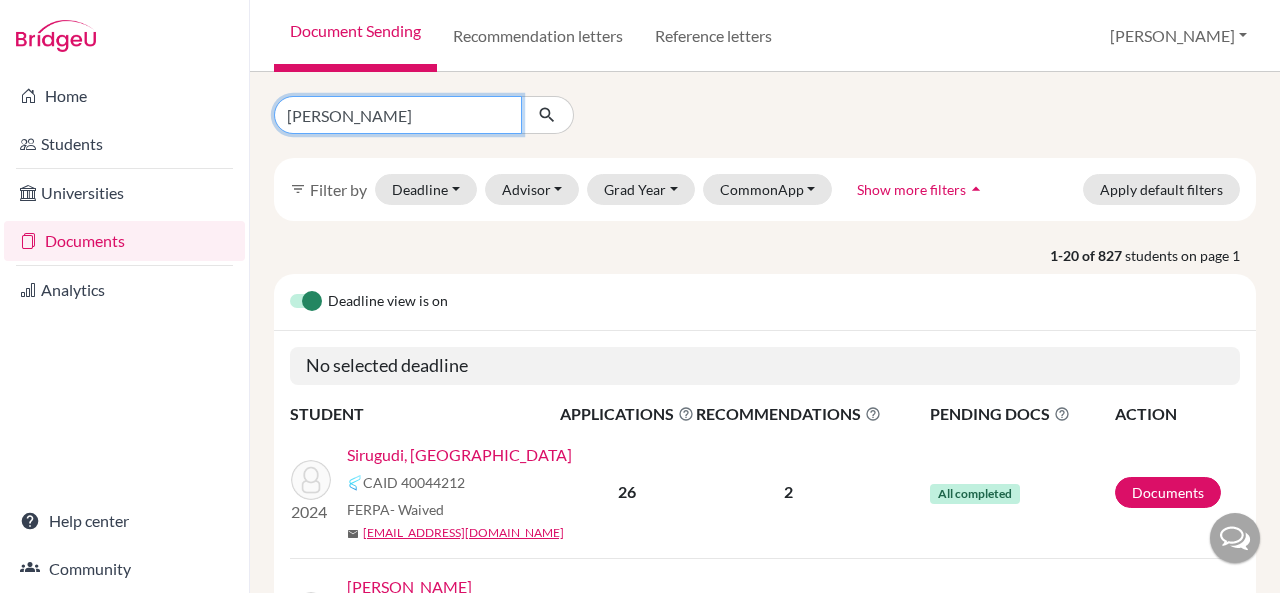 type on "[PERSON_NAME][DEMOGRAPHIC_DATA]" 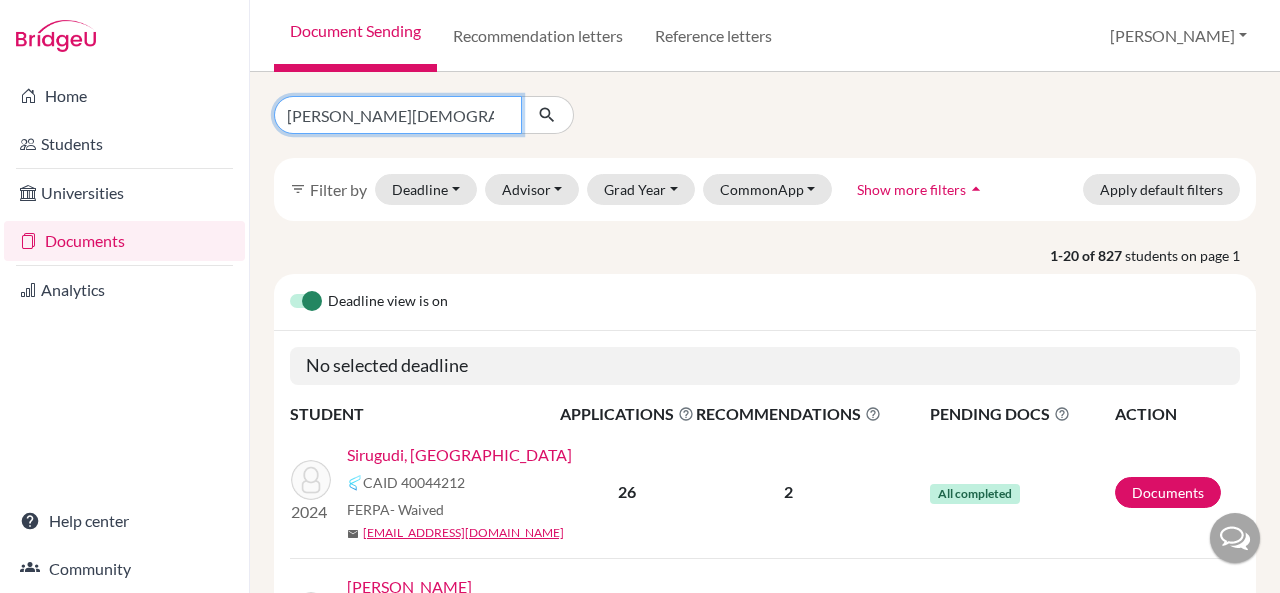 click at bounding box center [547, 115] 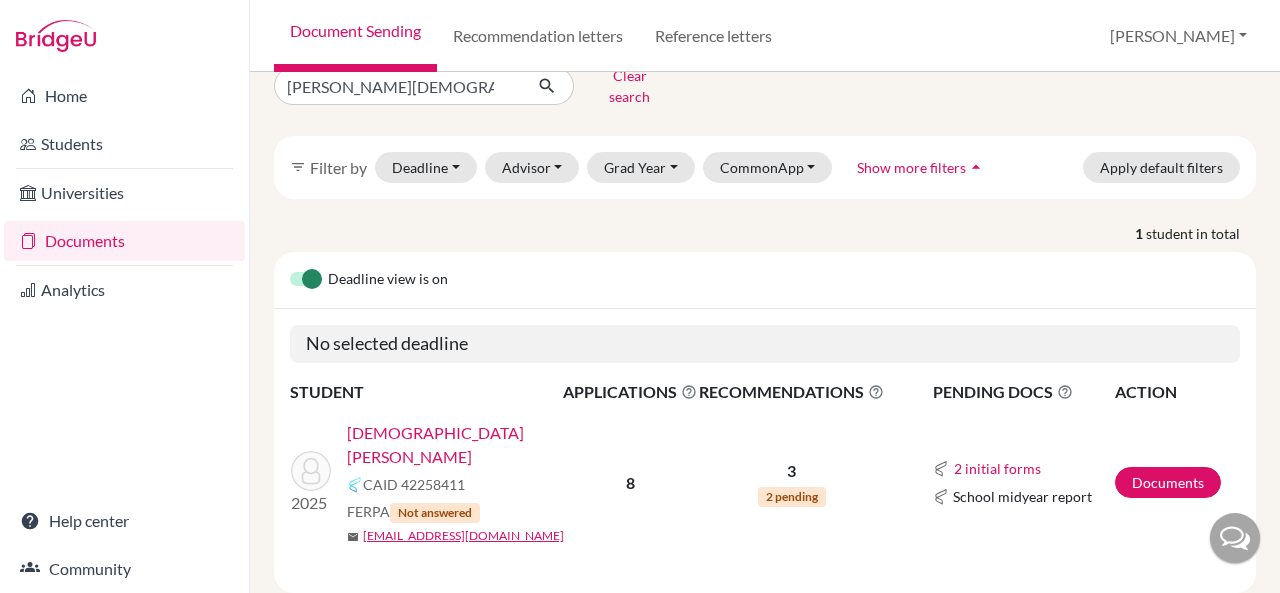 scroll, scrollTop: 45, scrollLeft: 0, axis: vertical 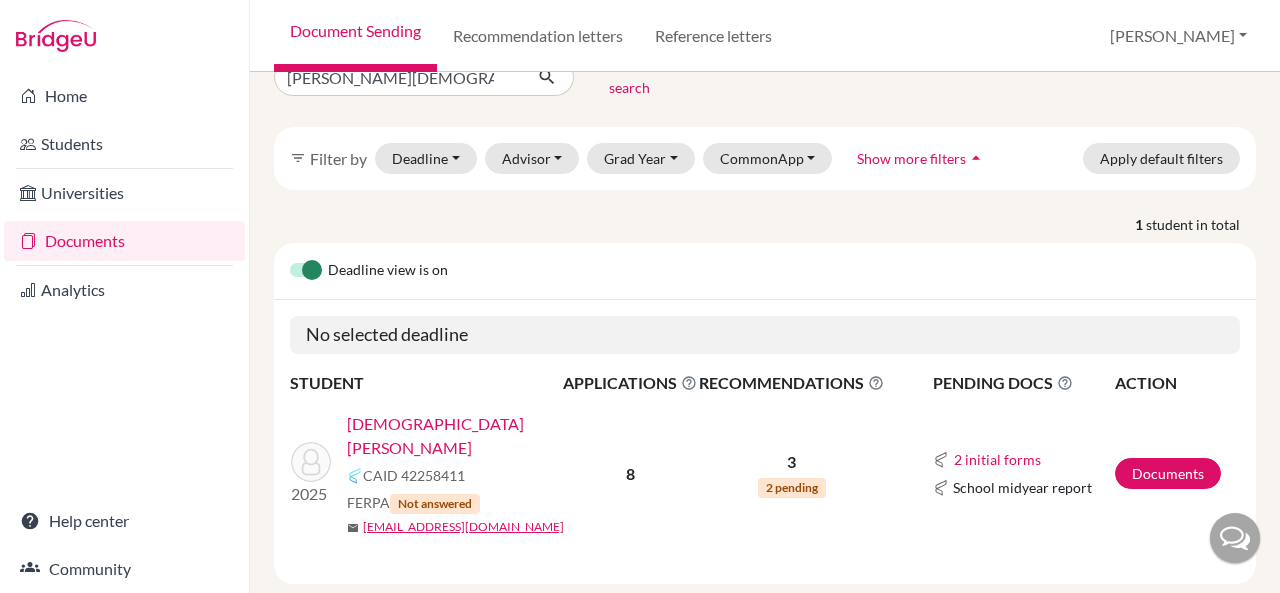 click on "Jain, Ananya" at bounding box center (461, 436) 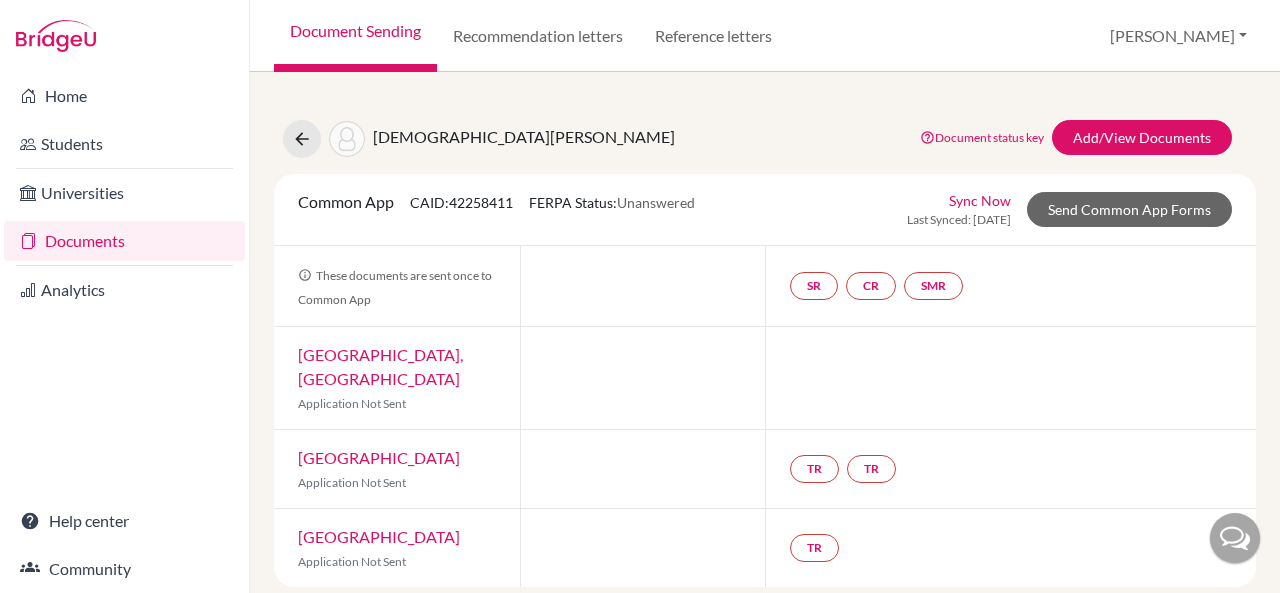 scroll, scrollTop: 0, scrollLeft: 0, axis: both 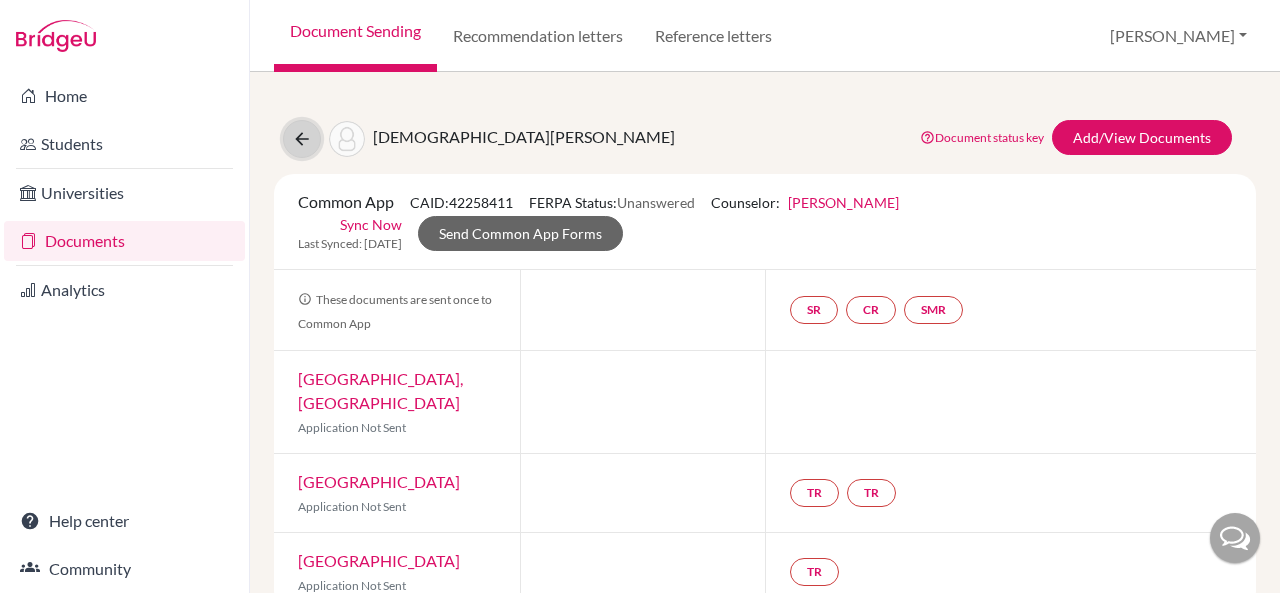 click at bounding box center [302, 139] 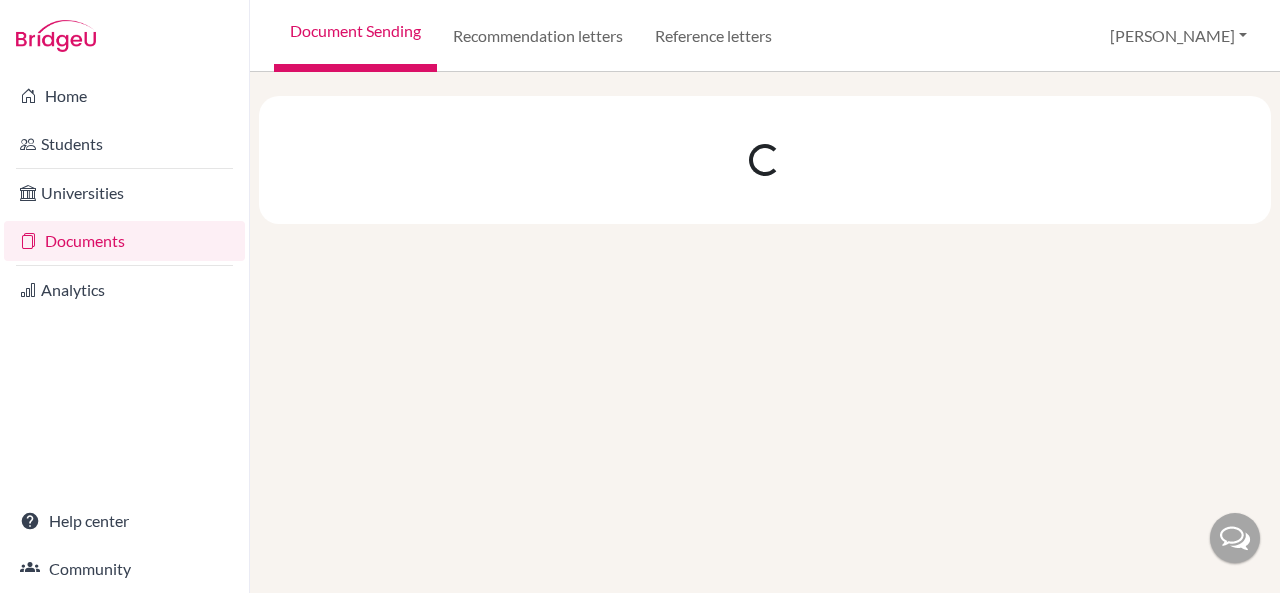 scroll, scrollTop: 0, scrollLeft: 0, axis: both 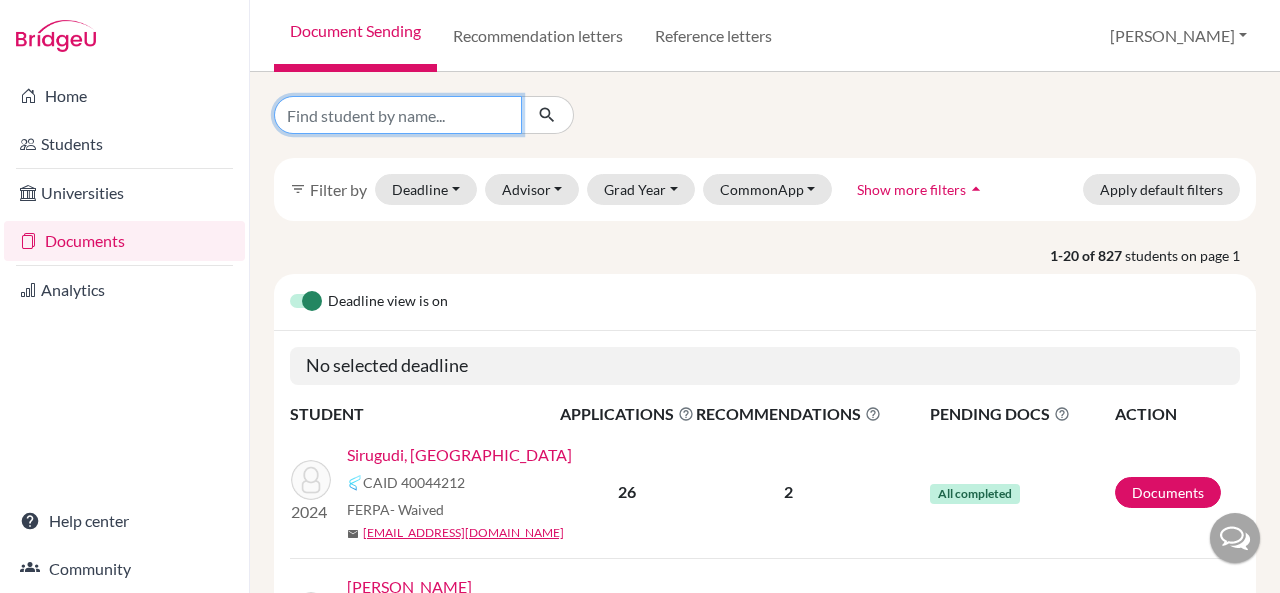click at bounding box center [398, 115] 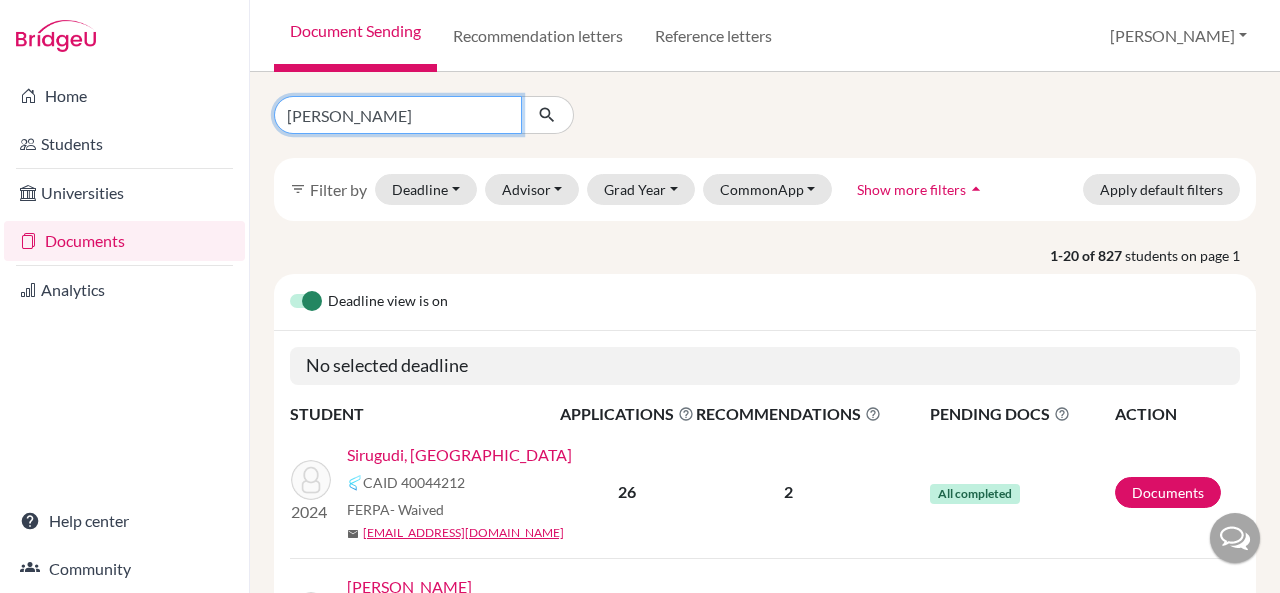 type on "ananya" 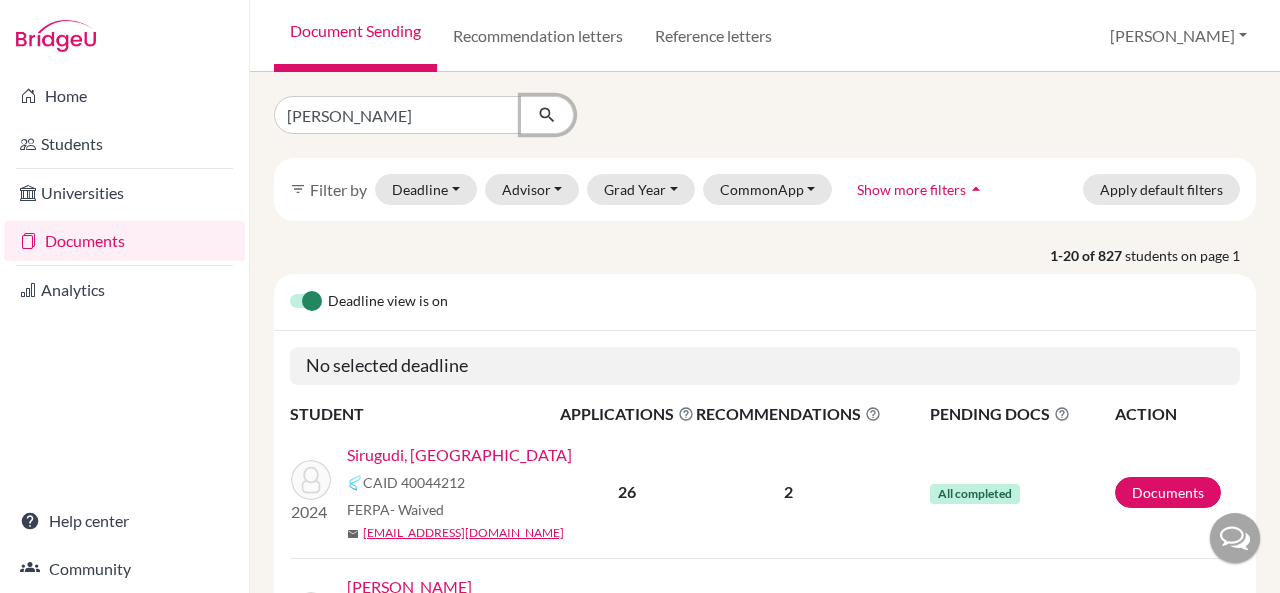 click at bounding box center [547, 115] 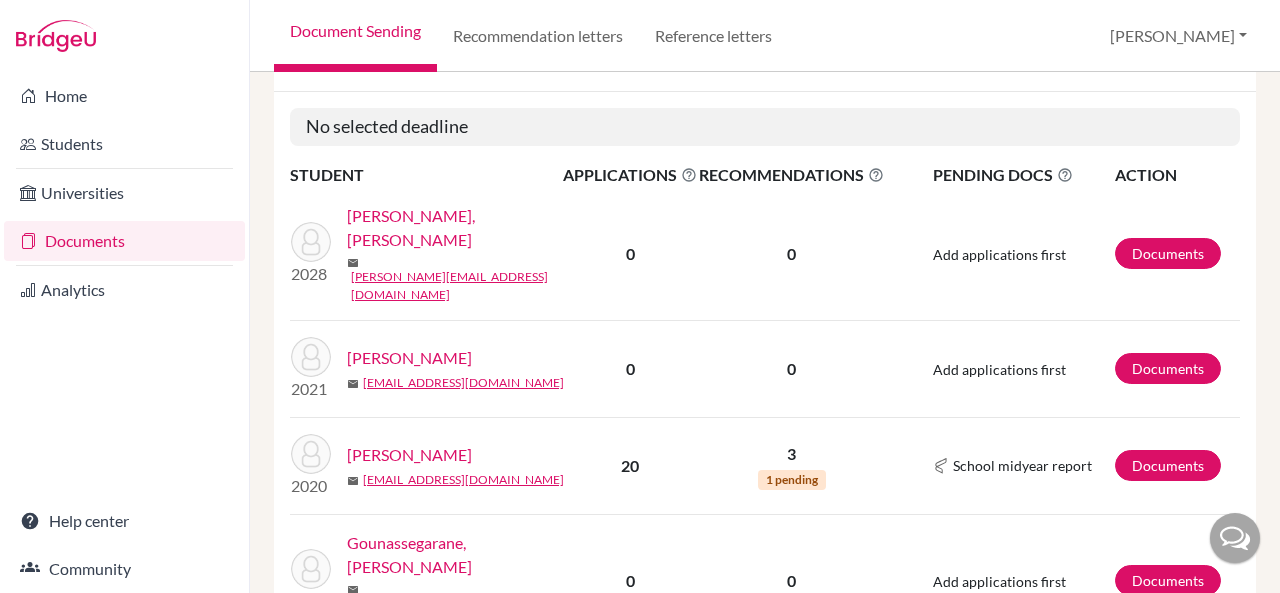 scroll, scrollTop: 0, scrollLeft: 0, axis: both 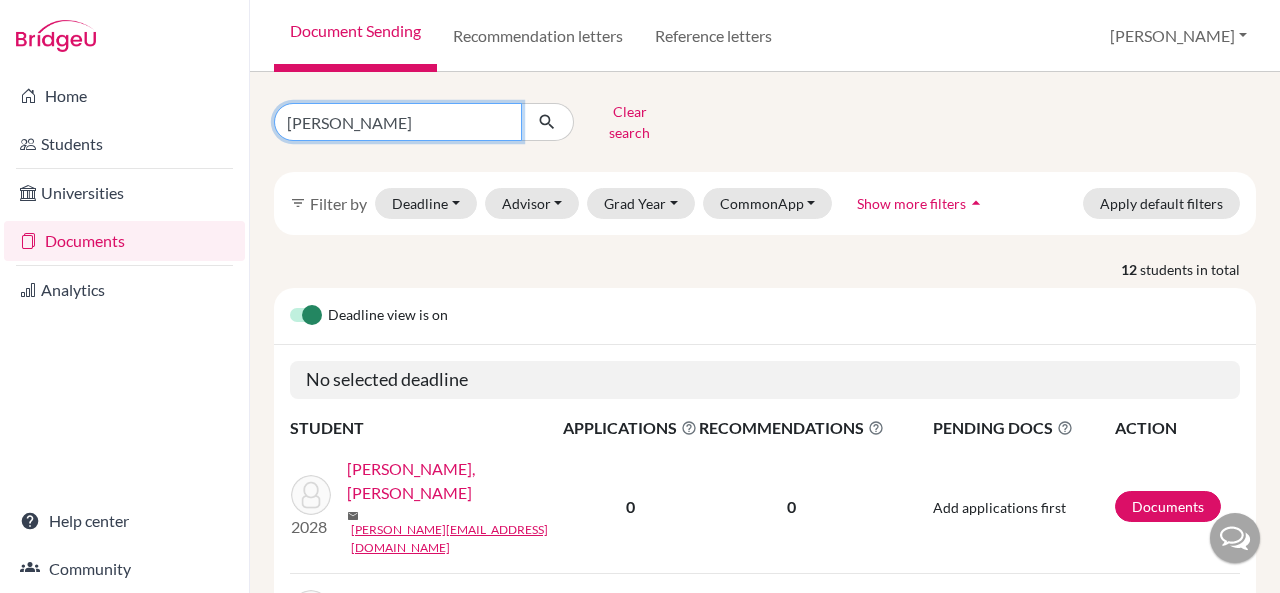 click on "ananya" at bounding box center (398, 122) 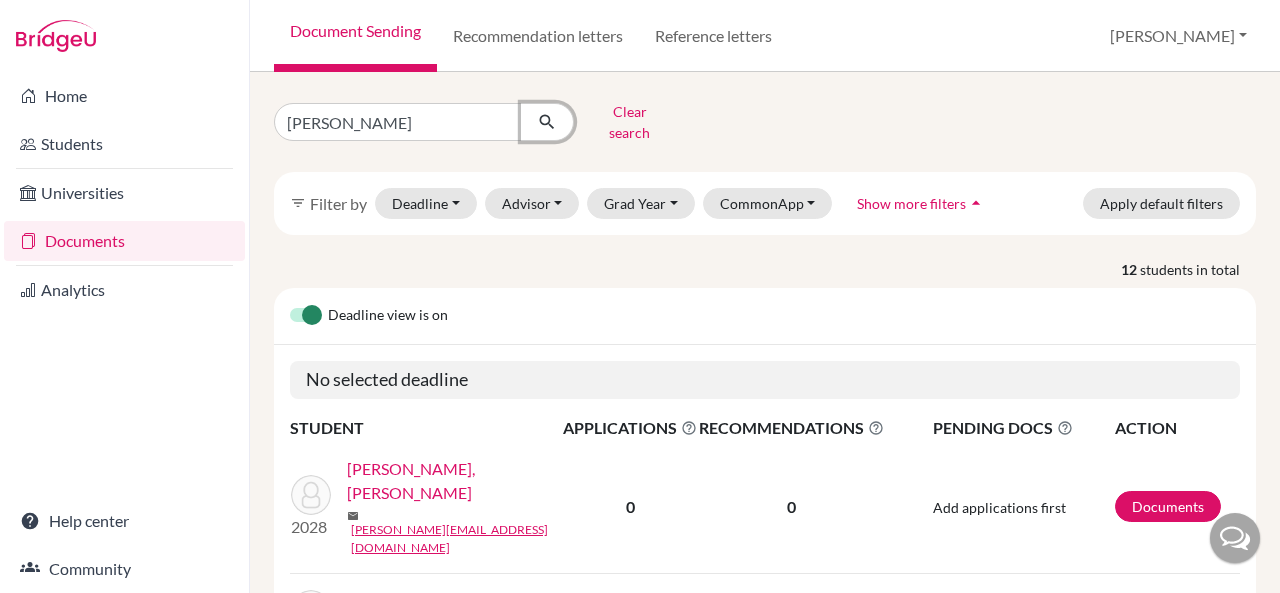 click at bounding box center [547, 122] 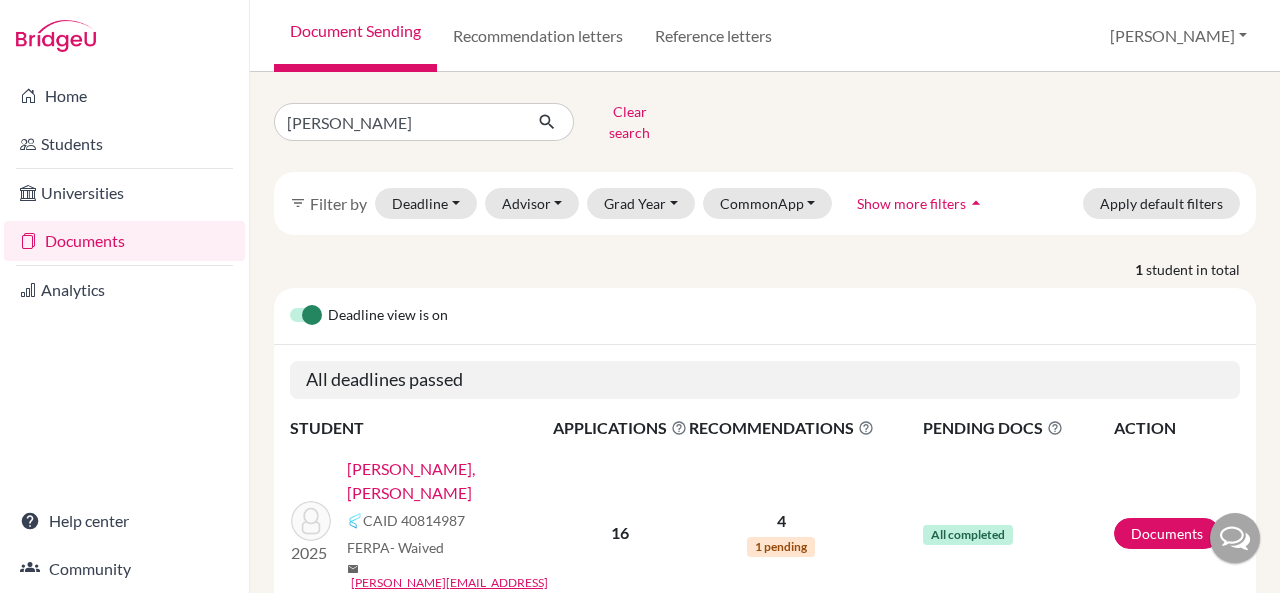 scroll, scrollTop: 44, scrollLeft: 0, axis: vertical 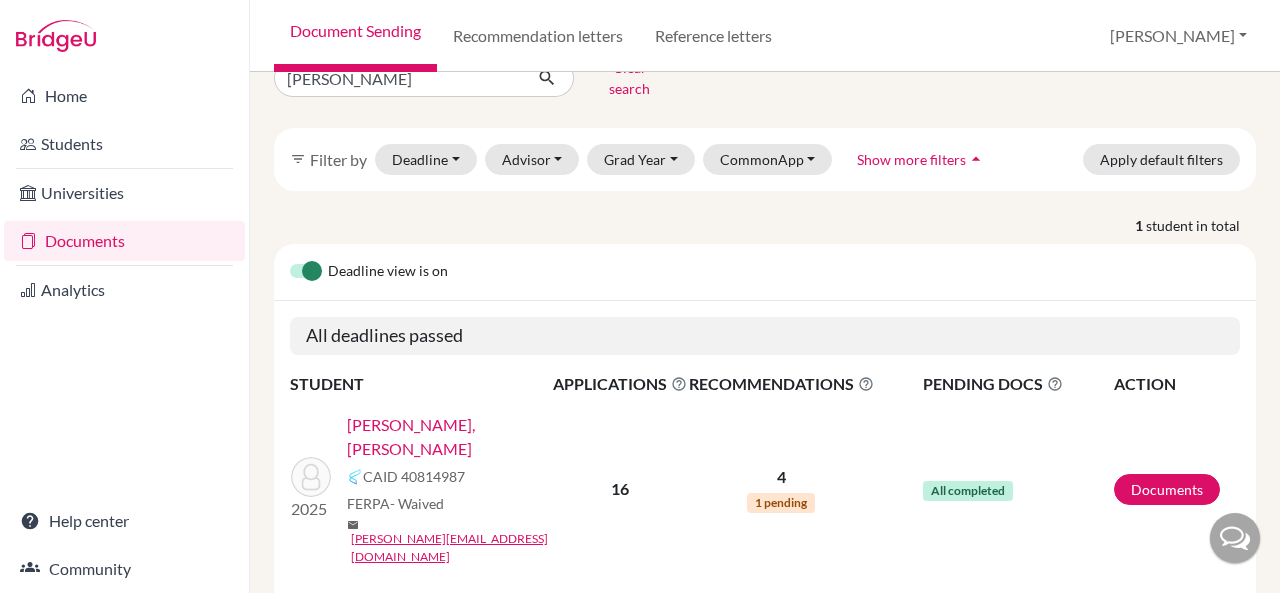 click on "Ashok Nair, Ananya" at bounding box center (456, 437) 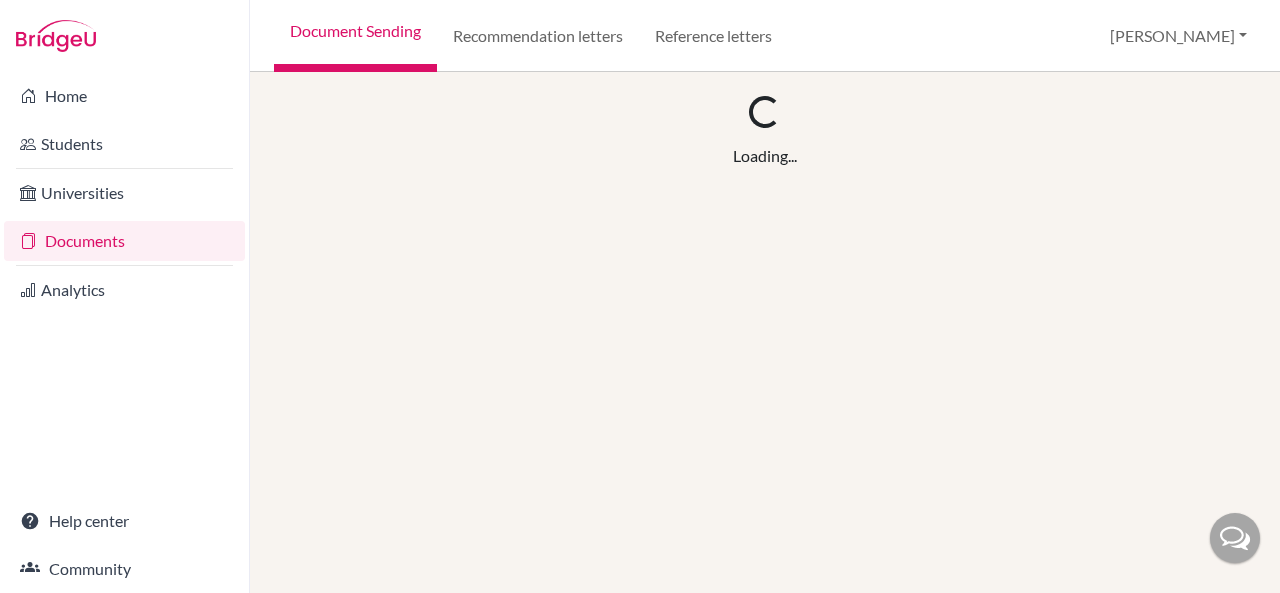 scroll, scrollTop: 0, scrollLeft: 0, axis: both 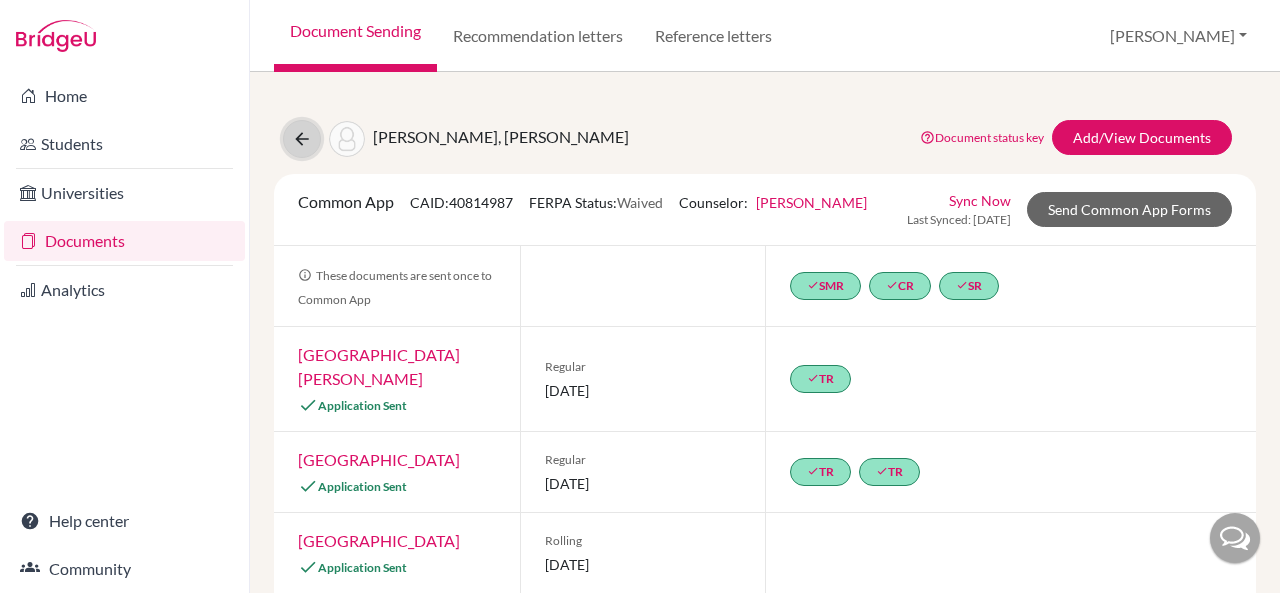 click at bounding box center (302, 139) 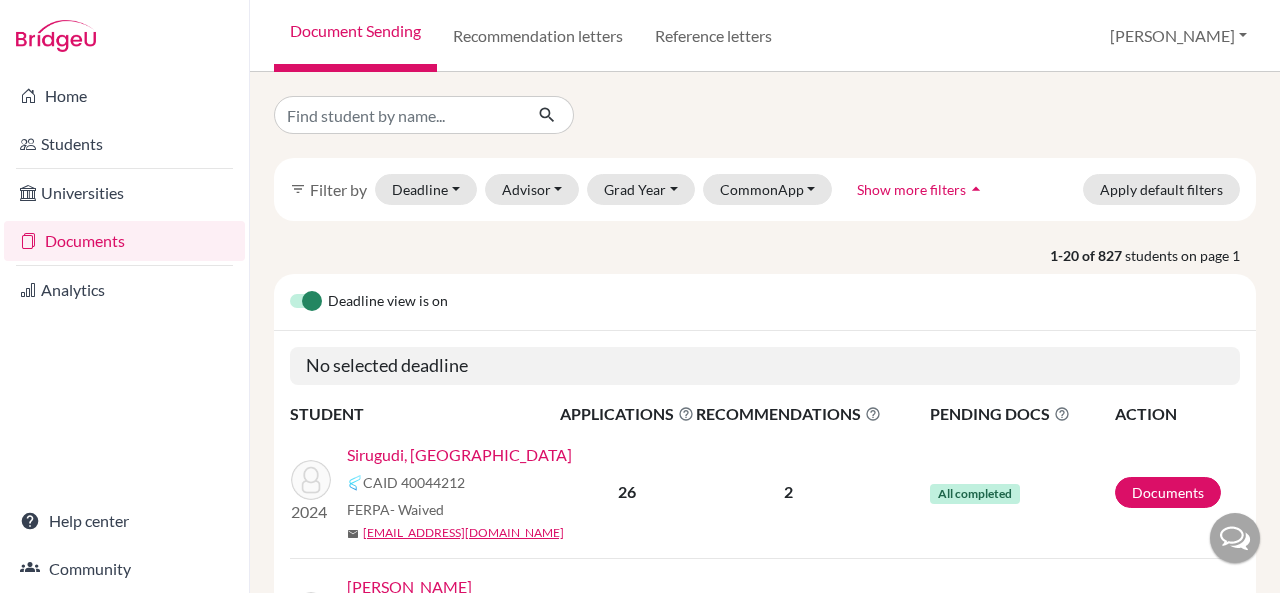 scroll, scrollTop: 0, scrollLeft: 0, axis: both 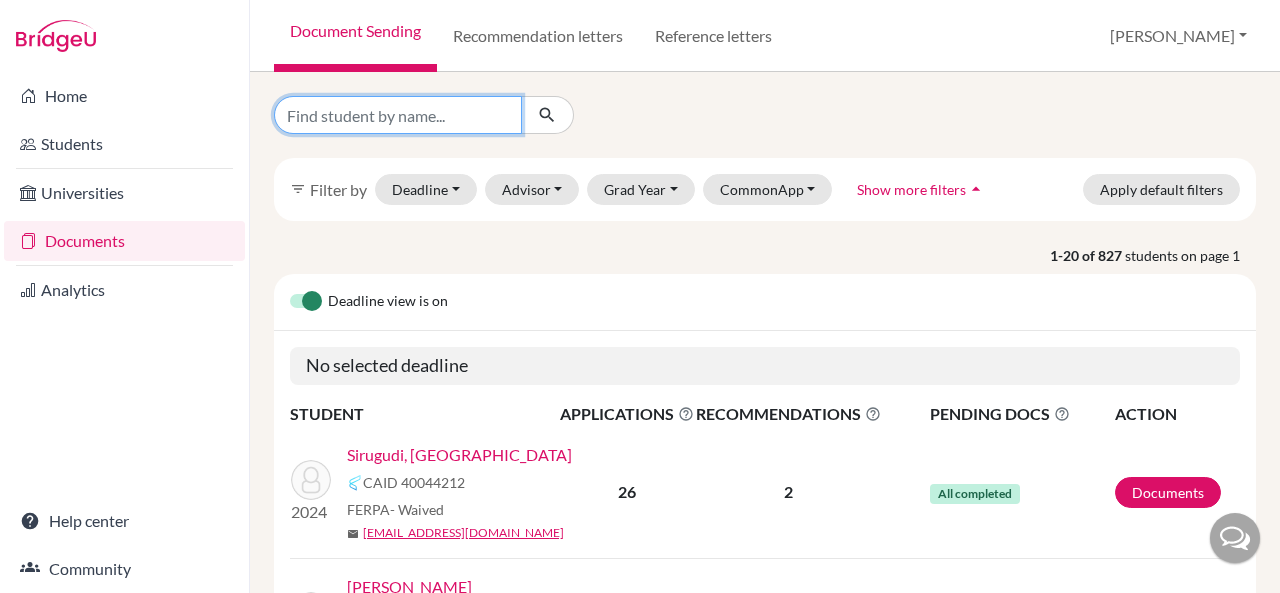click at bounding box center [398, 115] 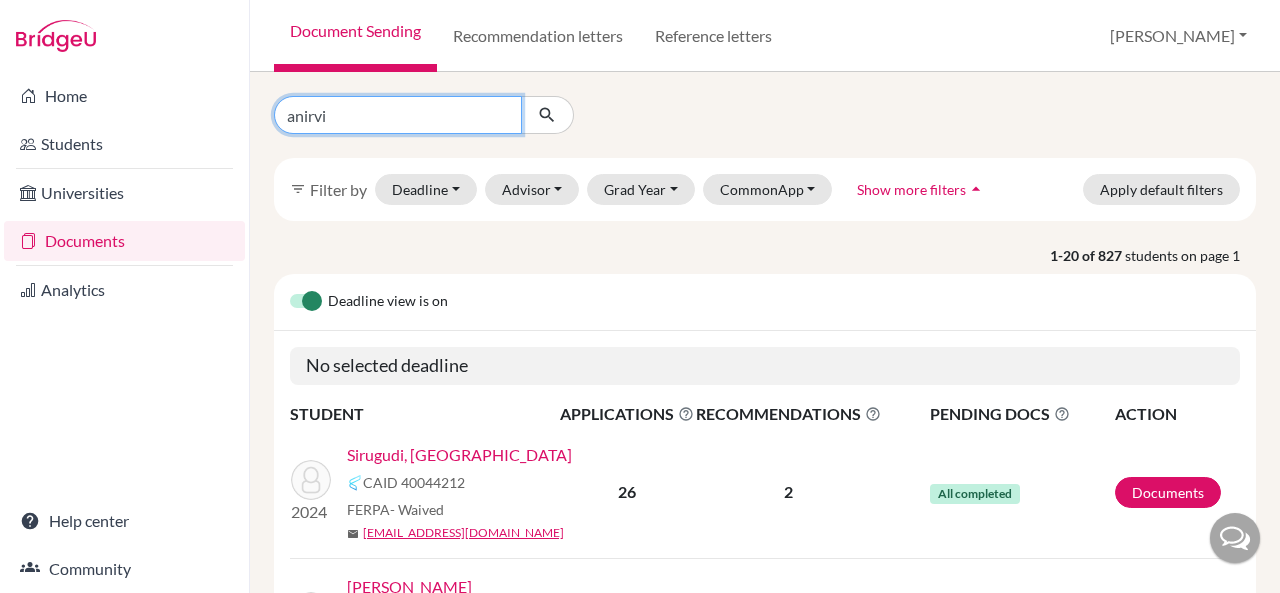 type on "[PERSON_NAME]" 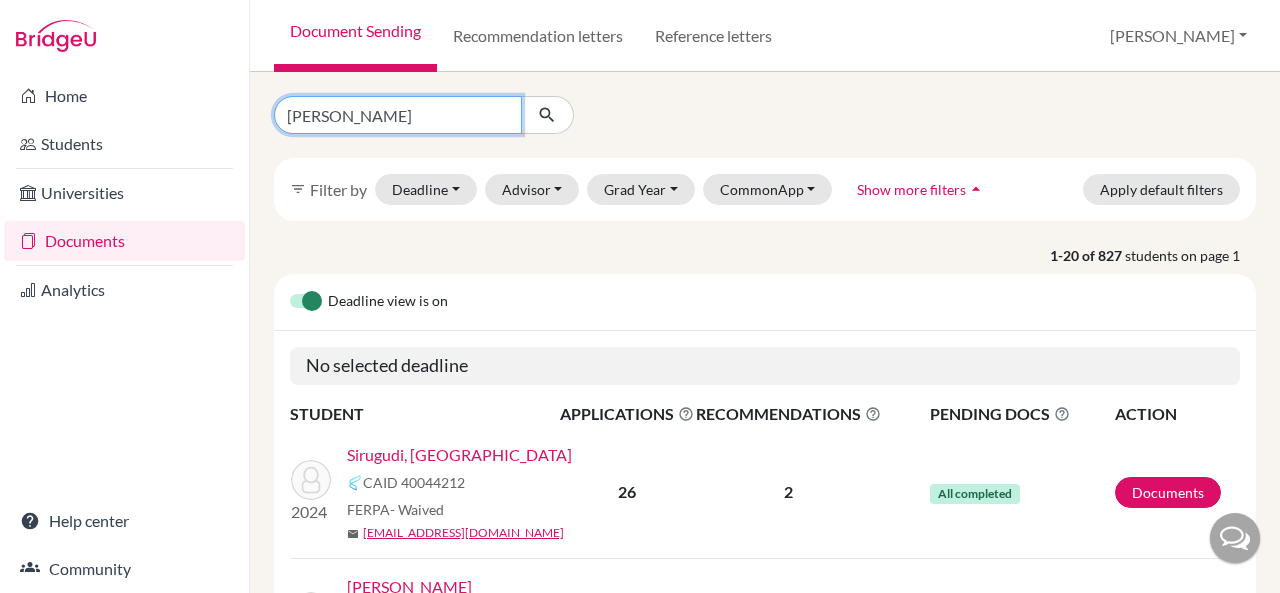 click at bounding box center [547, 115] 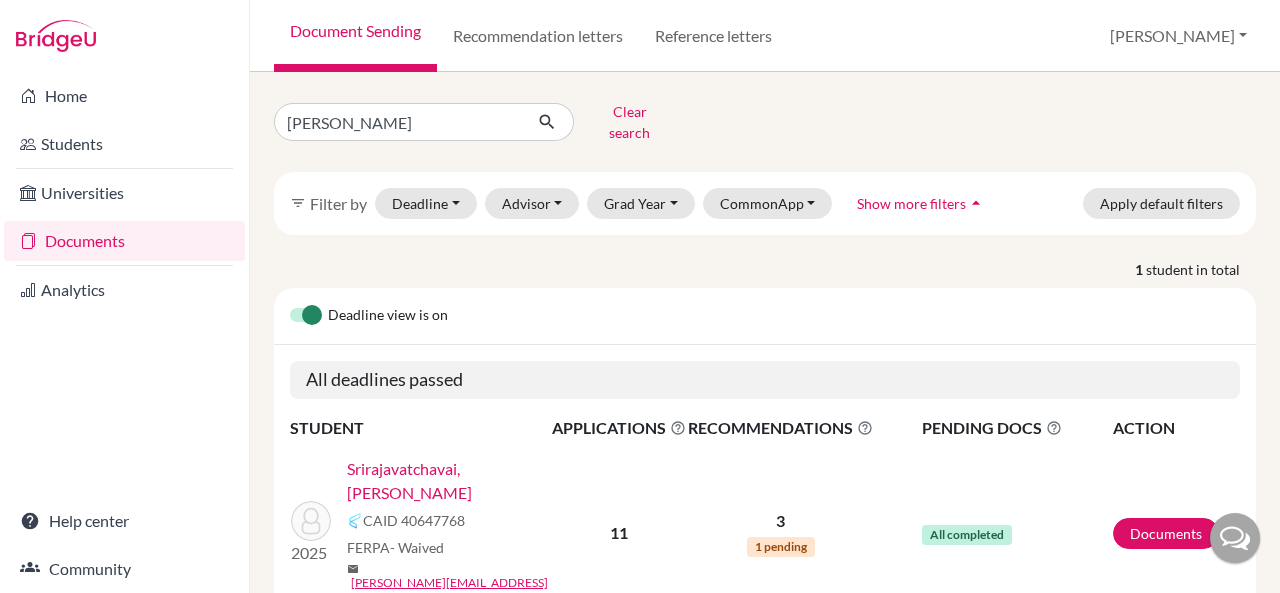 click on "Srirajavatchavai, [PERSON_NAME]" at bounding box center [456, 481] 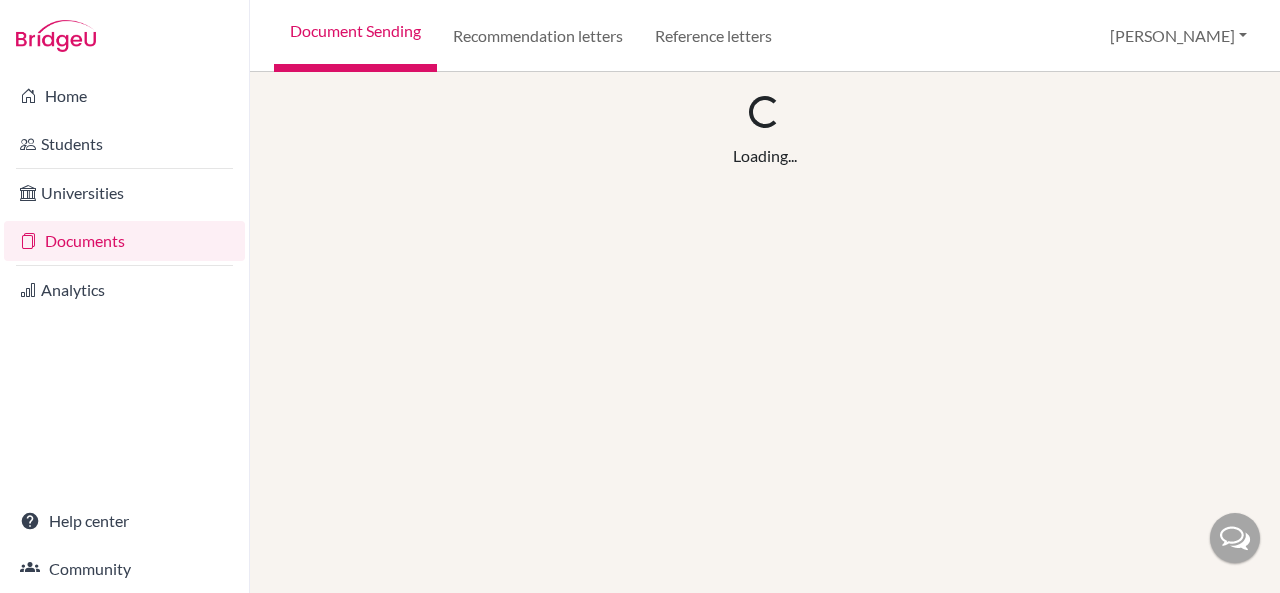 scroll, scrollTop: 0, scrollLeft: 0, axis: both 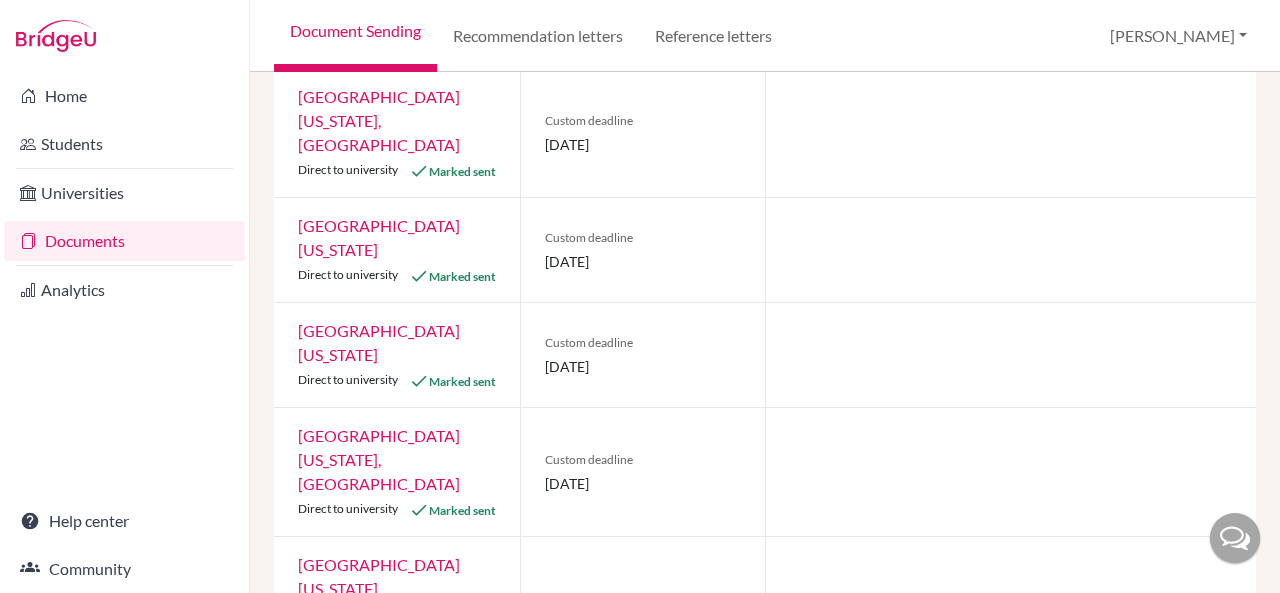 click on "Common App  CAID:  40647768  FERPA Status:  Waived  Counselor: [PERSON_NAME] First Name [PERSON_NAME] Last Name Bajaj Phone 91.944-893-6678 Position Advisor Email [PERSON_NAME][EMAIL_ADDRESS][DOMAIN_NAME] Recommender Id 15099082 Archived -- Change Counselor Sync Now Last Synced: [DATE] Send Common App Forms These documents are sent once to Common App done  SMR done  CR done  SR Rice University Application Sent Custom deadline [DATE] done  TR done  TR [GEOGRAPHIC_DATA][US_STATE] at [GEOGRAPHIC_DATA] Application Sent Early action one [DATE] done  [GEOGRAPHIC_DATA], [GEOGRAPHIC_DATA] Application Sent Early action one [DATE] [GEOGRAPHIC_DATA][US_STATE] Application Sent Early action one [DATE] done  TR Northeastern University Application Sent Early action one [DATE] done  TR [GEOGRAPHIC_DATA][US_STATE] Application Sent Early action one [DATE] Parchment  Send Parchment Documents [GEOGRAPHIC_DATA][US_STATE] Direct to university Marked sent Marked sent" 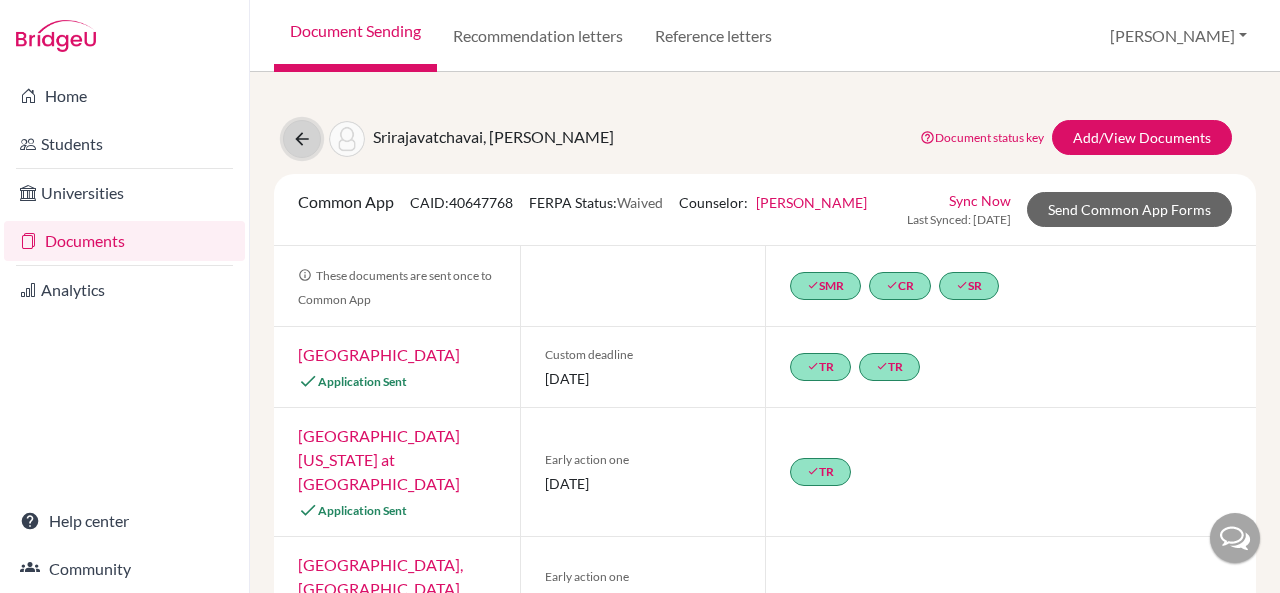 click at bounding box center (302, 139) 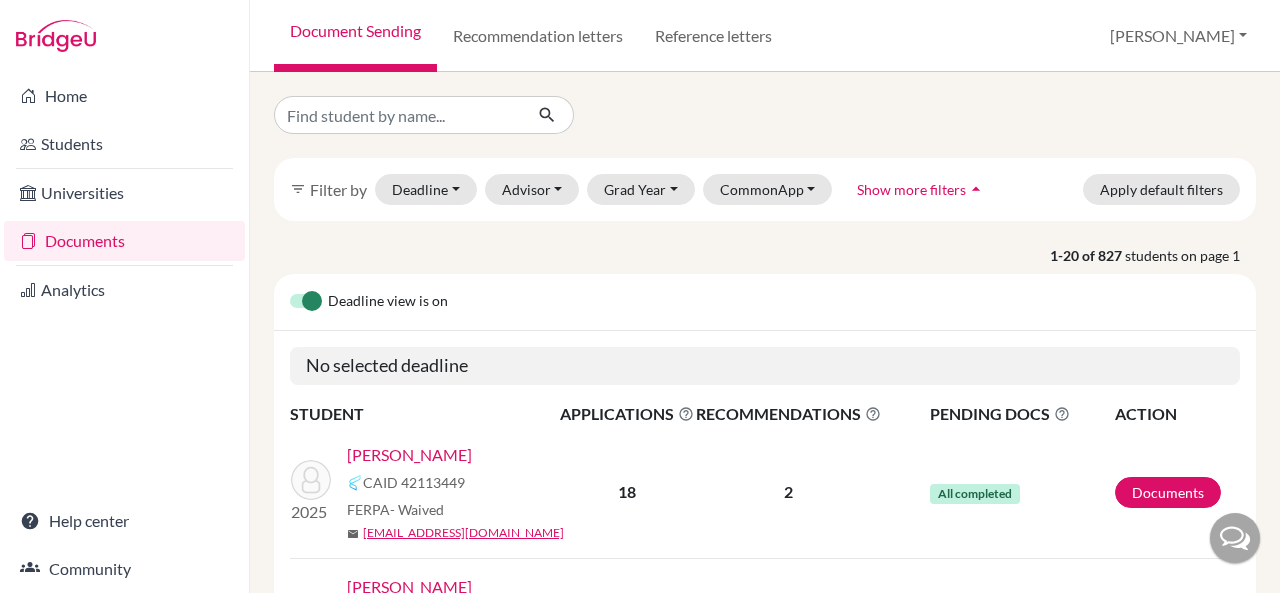 scroll, scrollTop: 0, scrollLeft: 0, axis: both 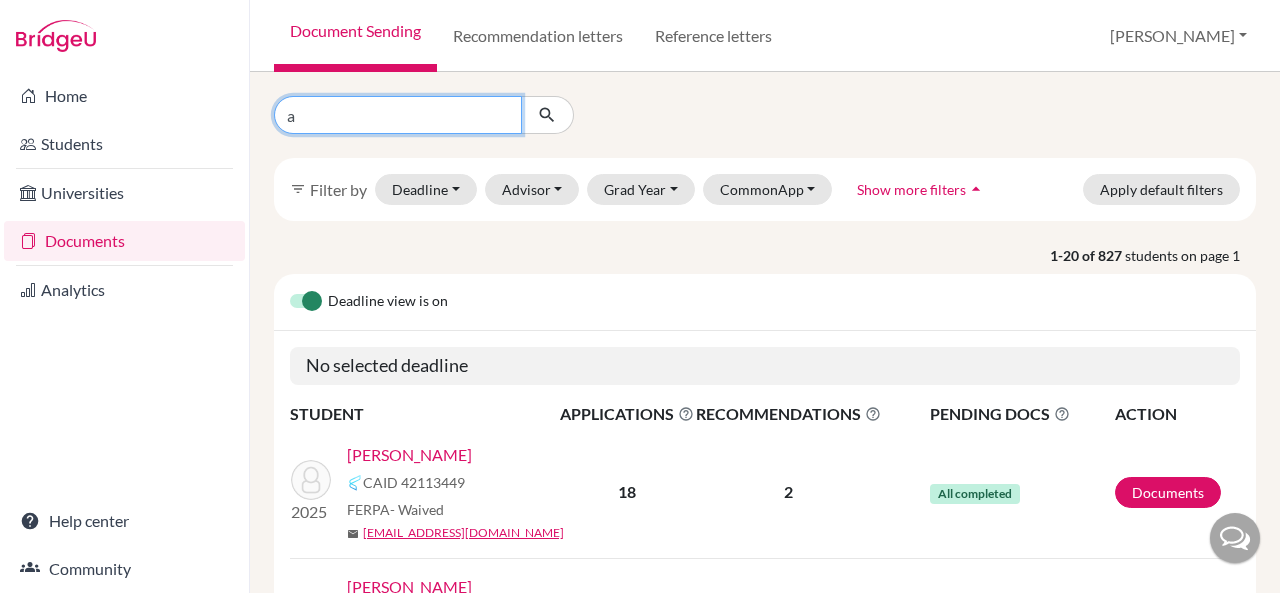 click on "a" at bounding box center (398, 115) 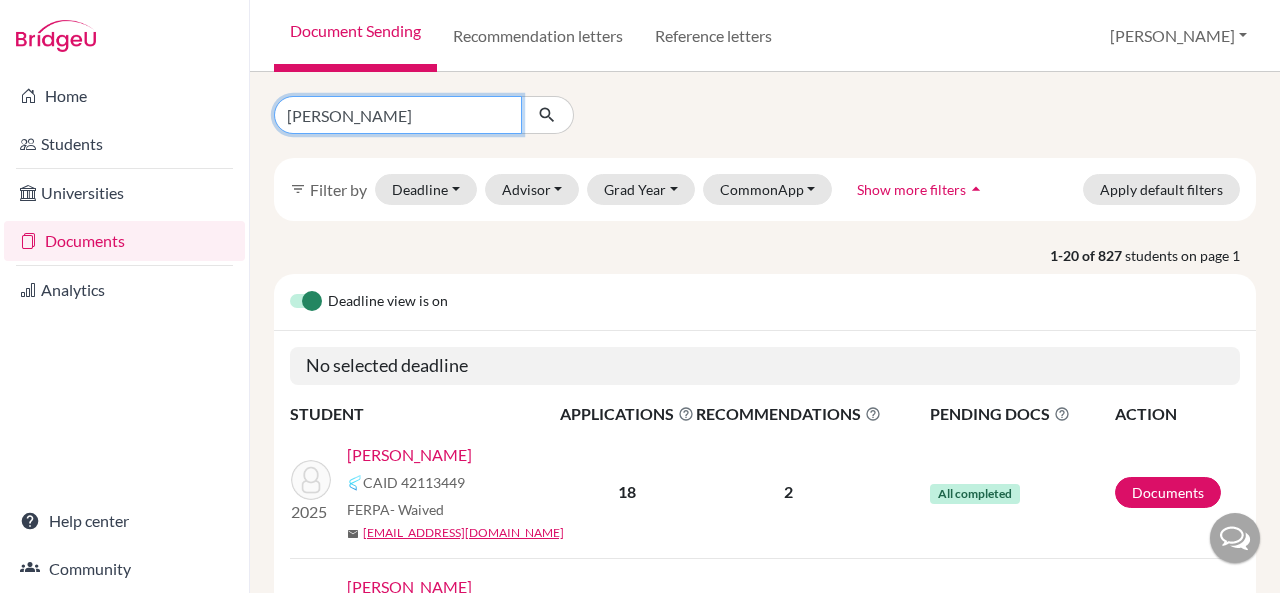type on "[PERSON_NAME]" 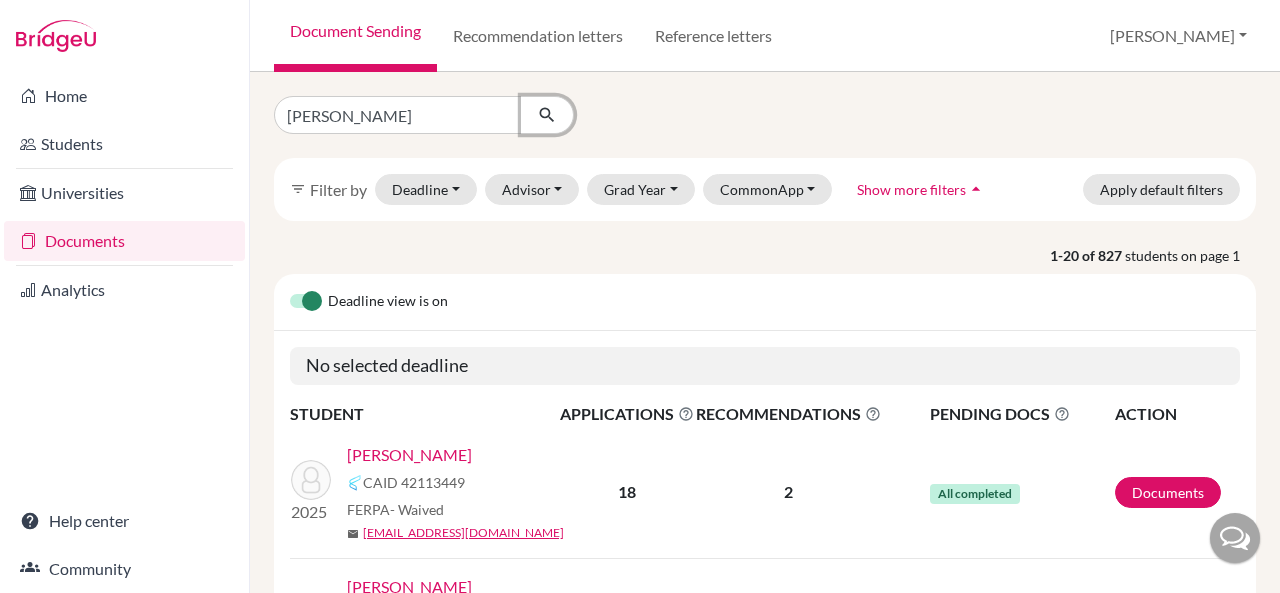 click at bounding box center (547, 115) 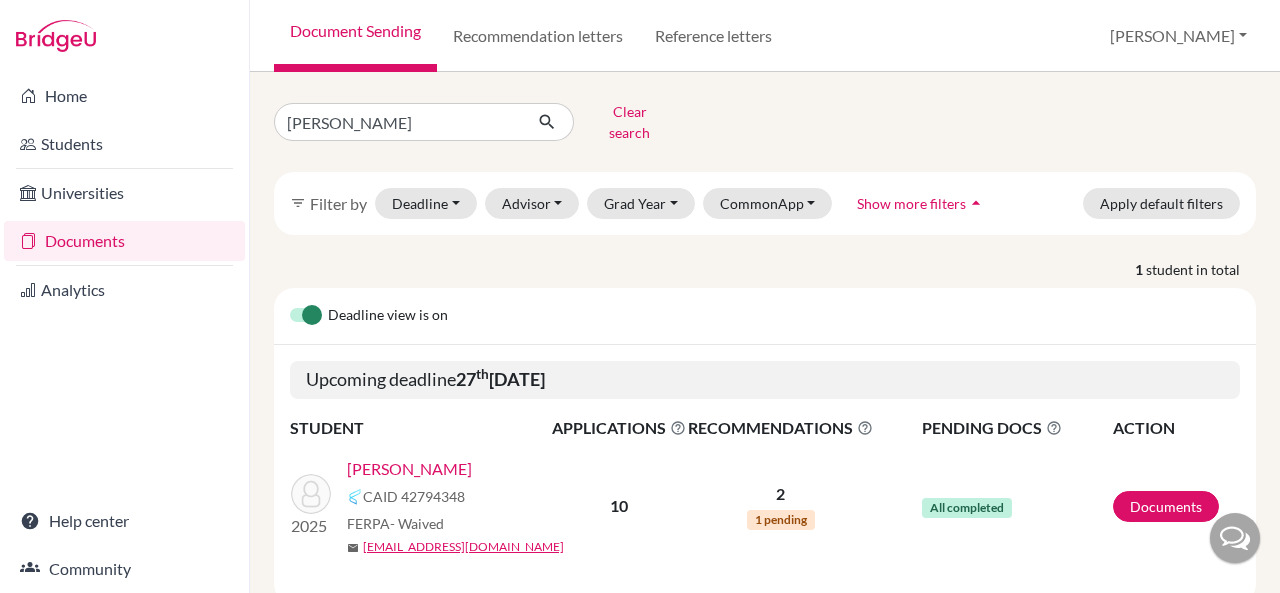 scroll, scrollTop: 44, scrollLeft: 0, axis: vertical 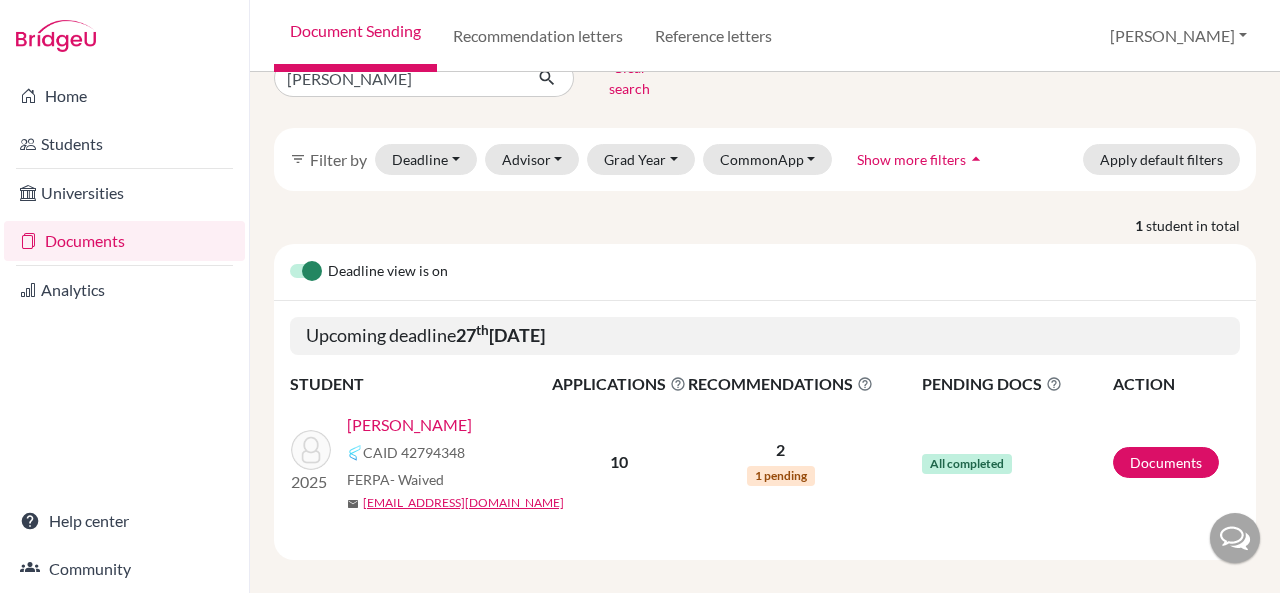click on "Yadav, Arjun" at bounding box center [409, 425] 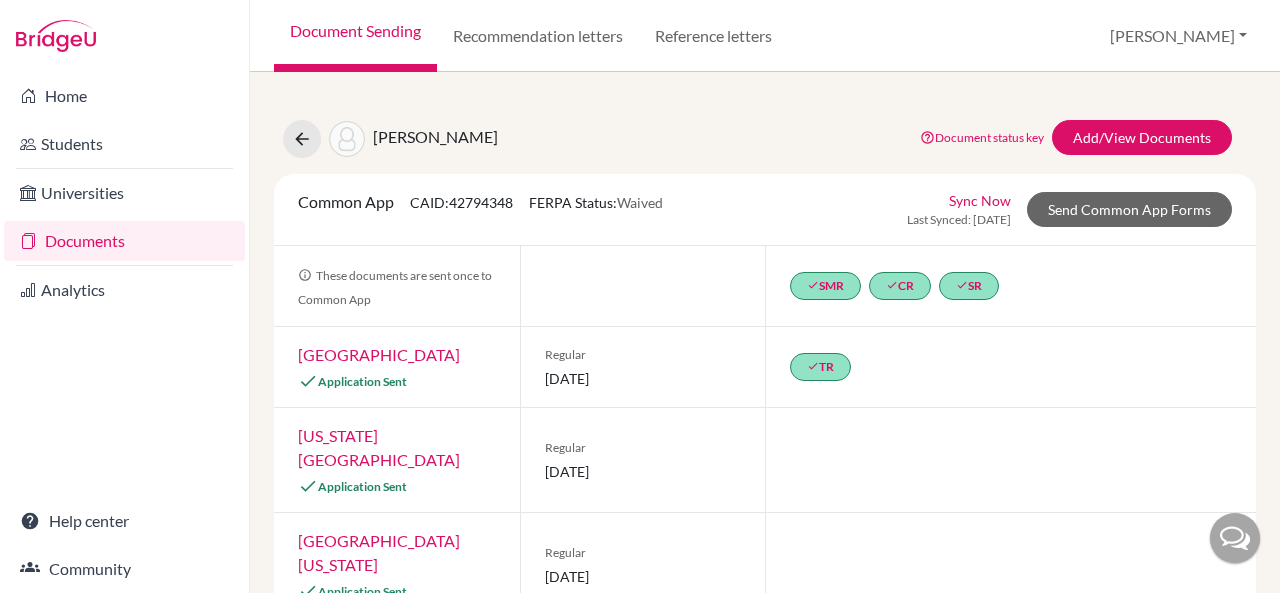scroll, scrollTop: 0, scrollLeft: 0, axis: both 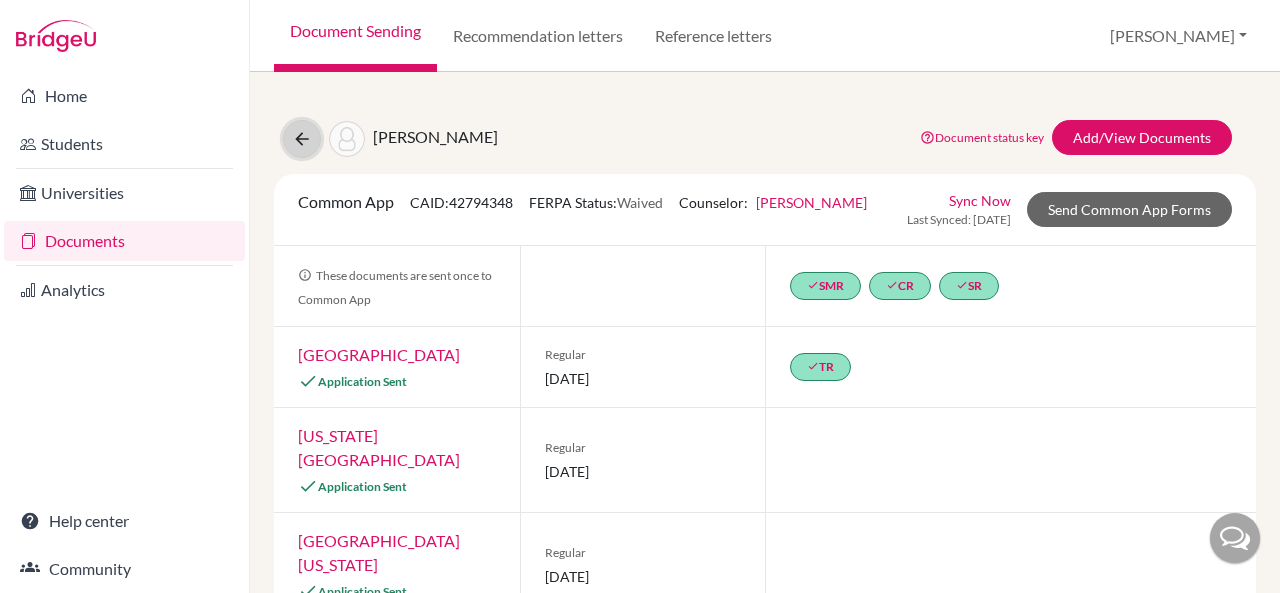 click at bounding box center (302, 139) 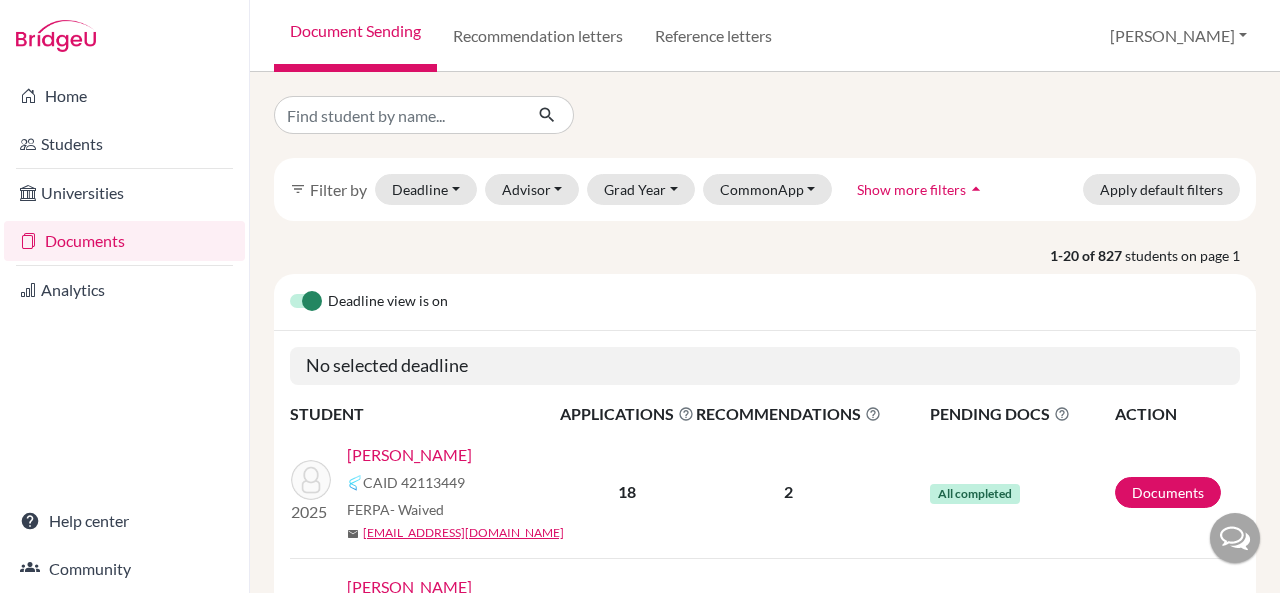 scroll, scrollTop: 0, scrollLeft: 0, axis: both 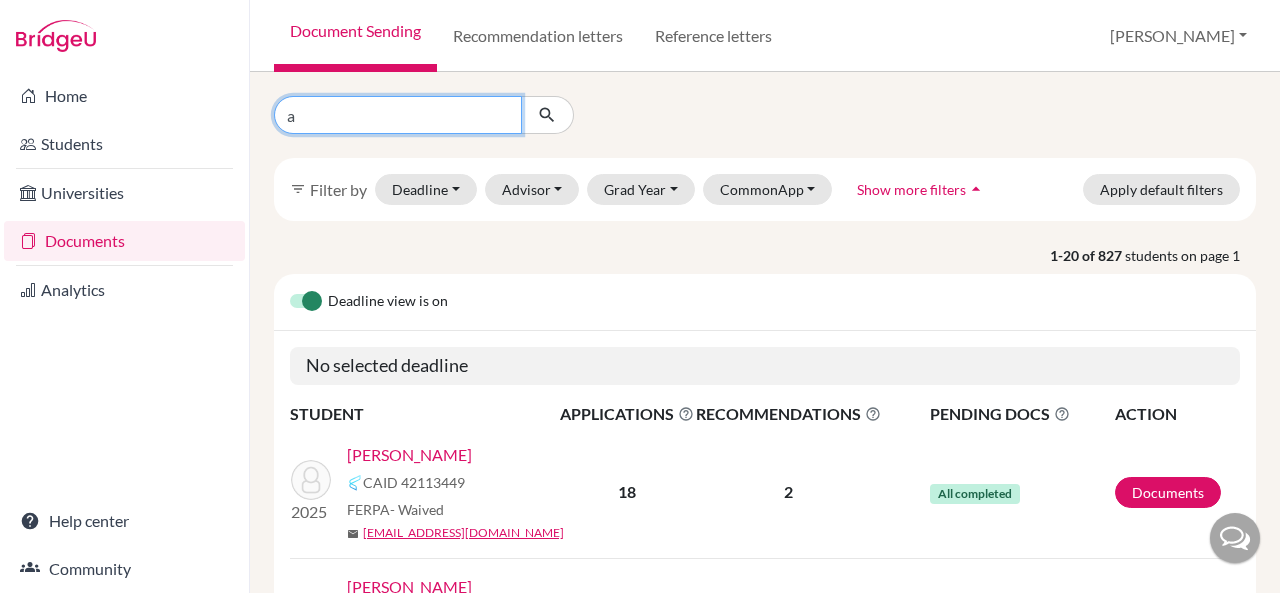 click on "a" at bounding box center [398, 115] 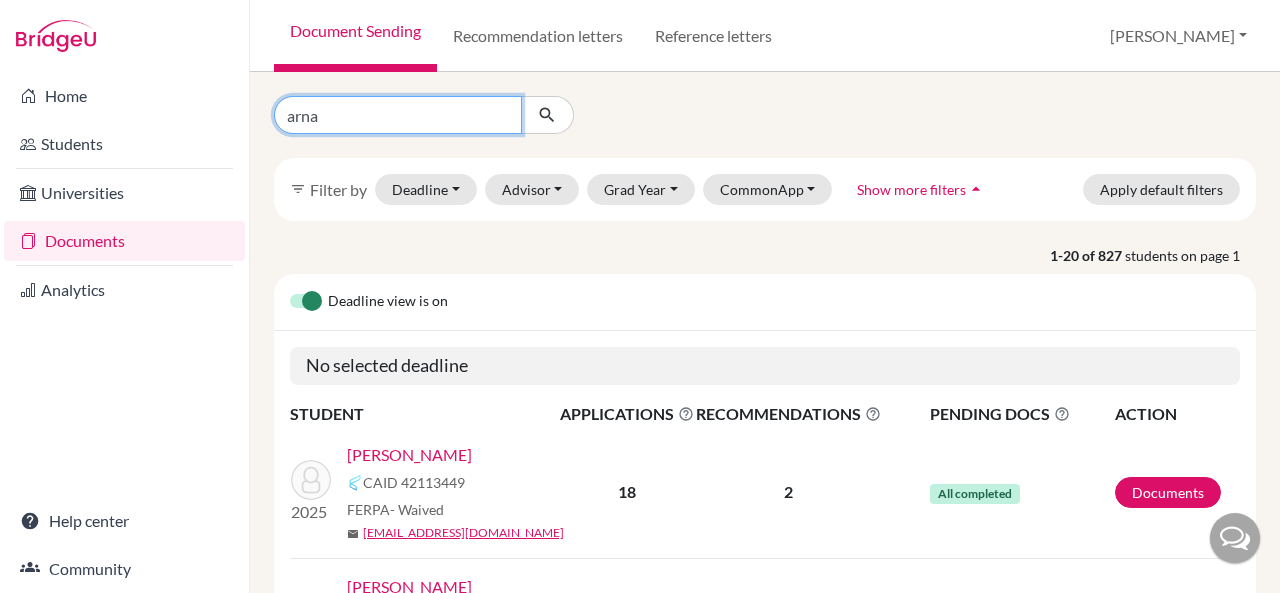 type on "arnav" 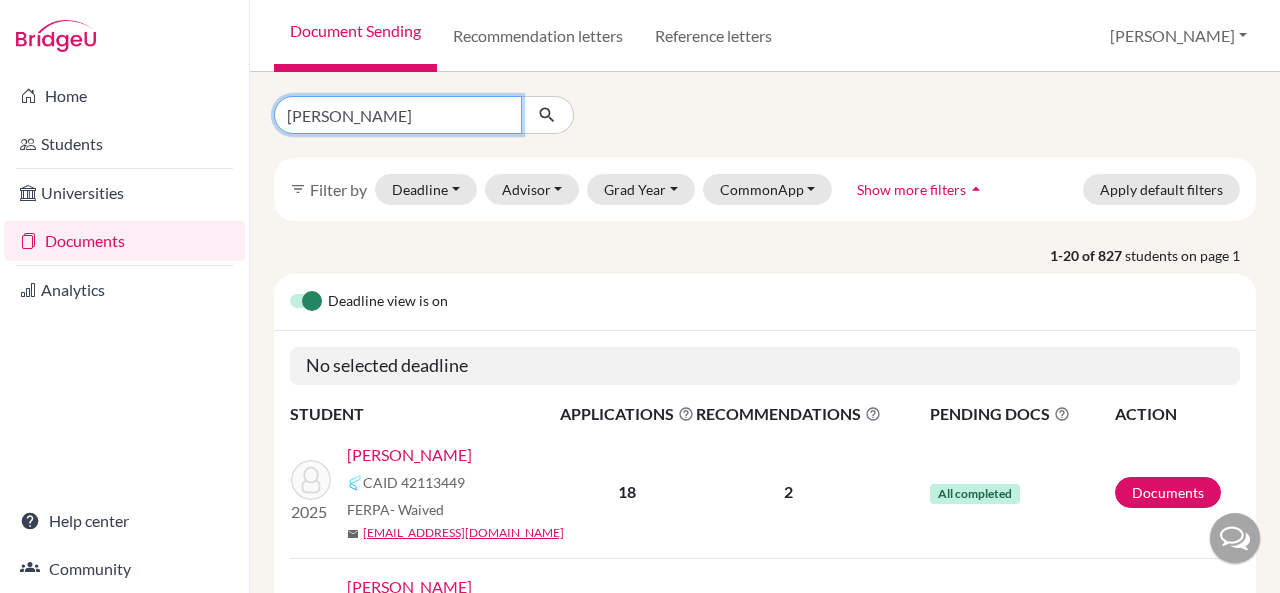 click at bounding box center [547, 115] 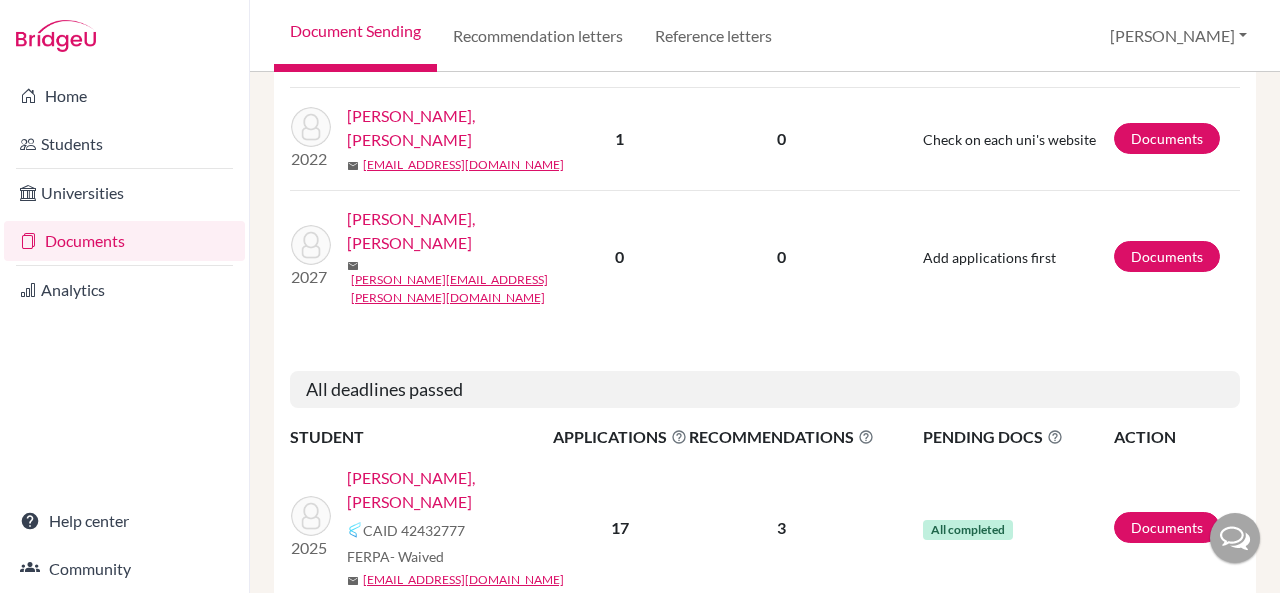 scroll, scrollTop: 466, scrollLeft: 0, axis: vertical 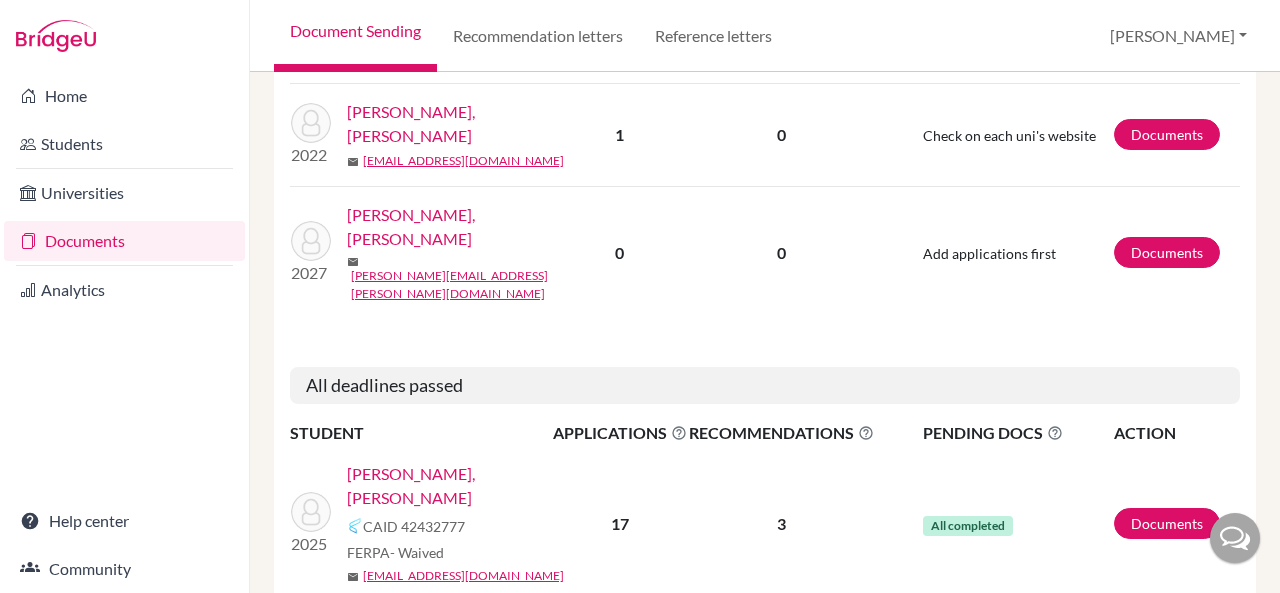 click on "[PERSON_NAME], [PERSON_NAME]" at bounding box center (456, 486) 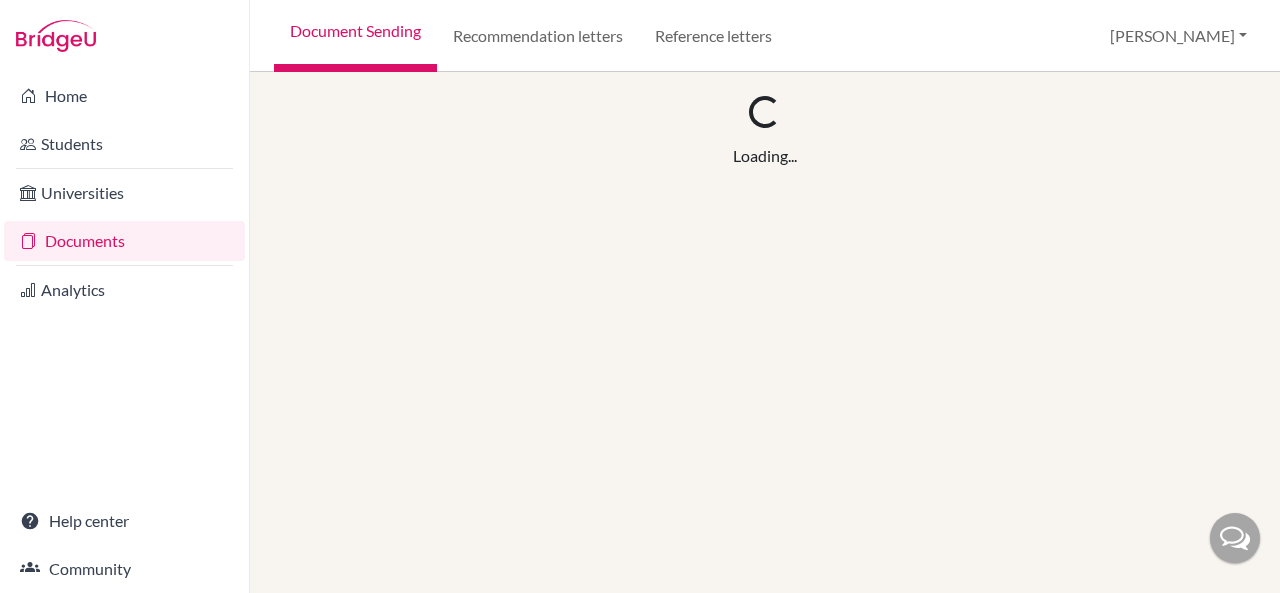 scroll, scrollTop: 0, scrollLeft: 0, axis: both 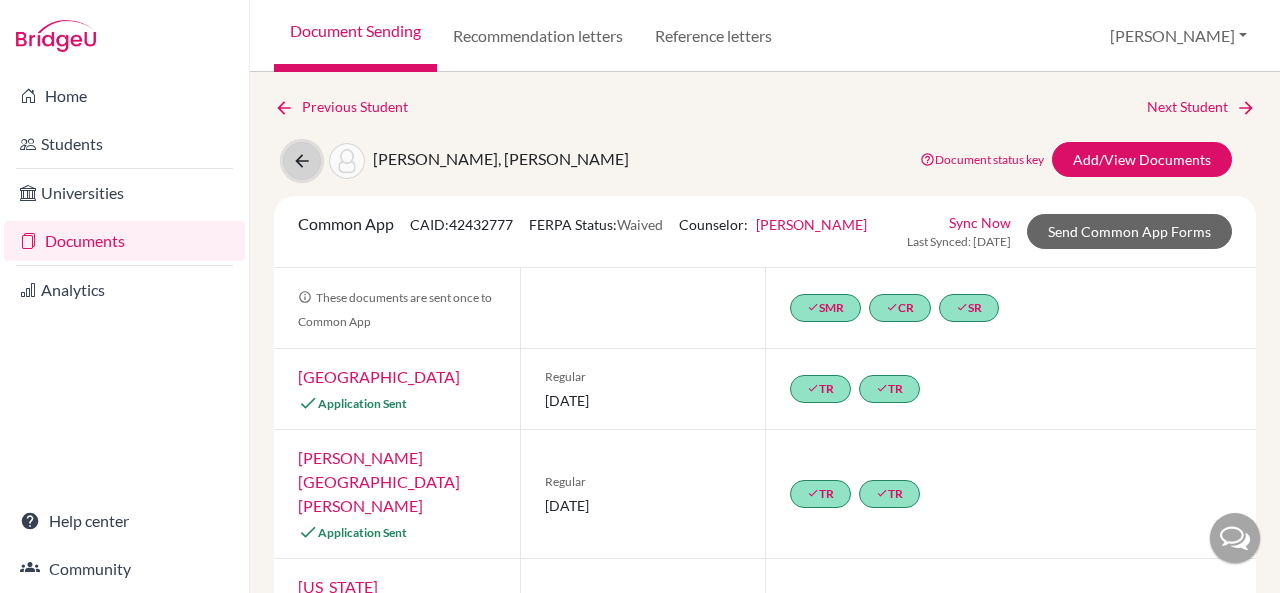 click at bounding box center (302, 161) 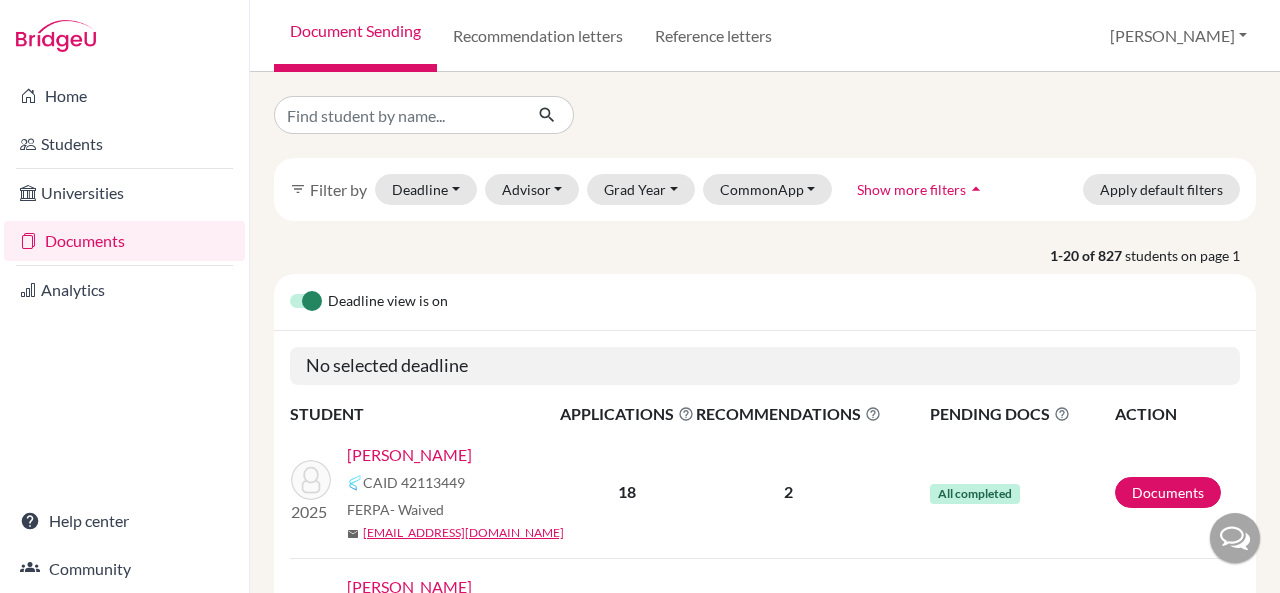 scroll, scrollTop: 0, scrollLeft: 0, axis: both 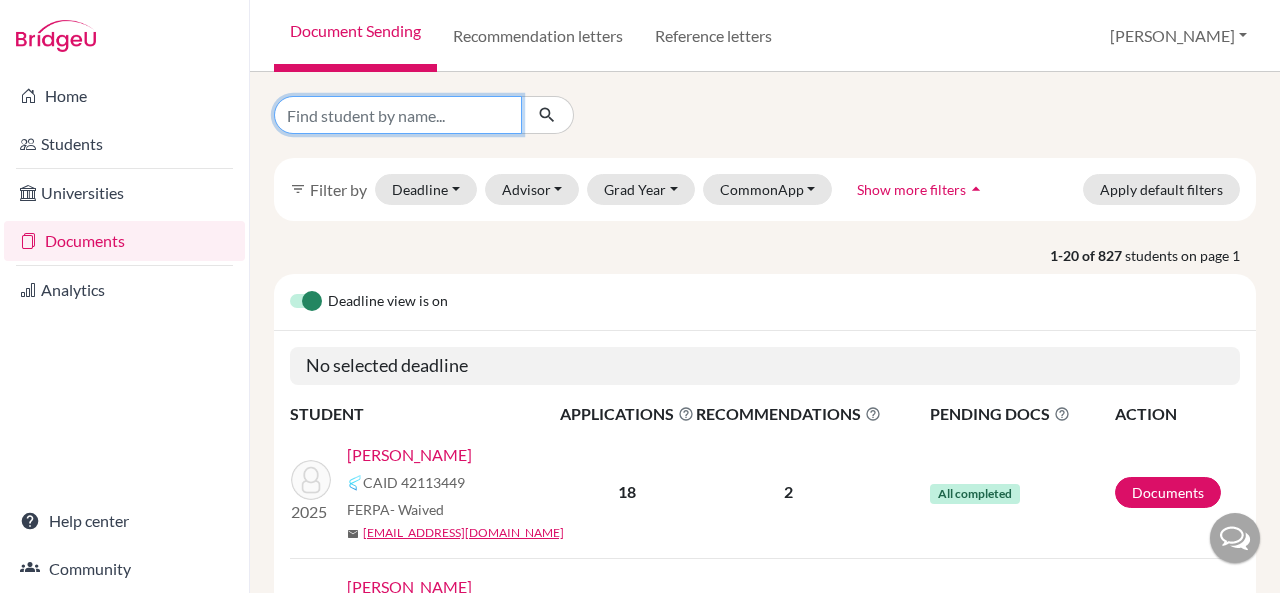 click at bounding box center [398, 115] 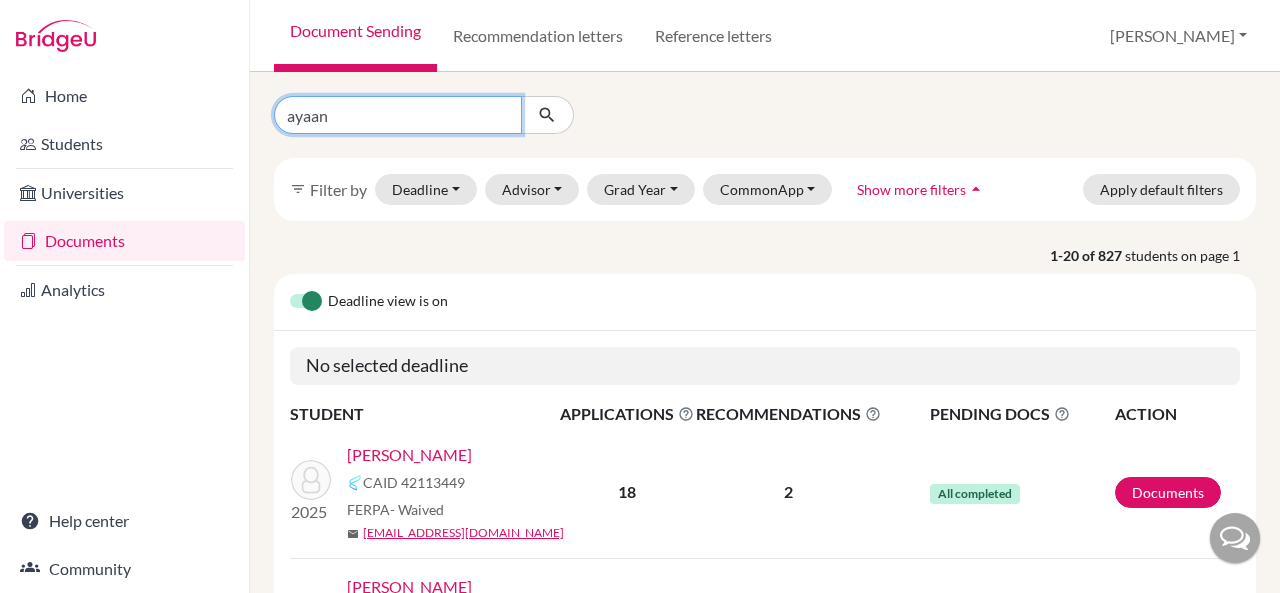 type on "ayaan" 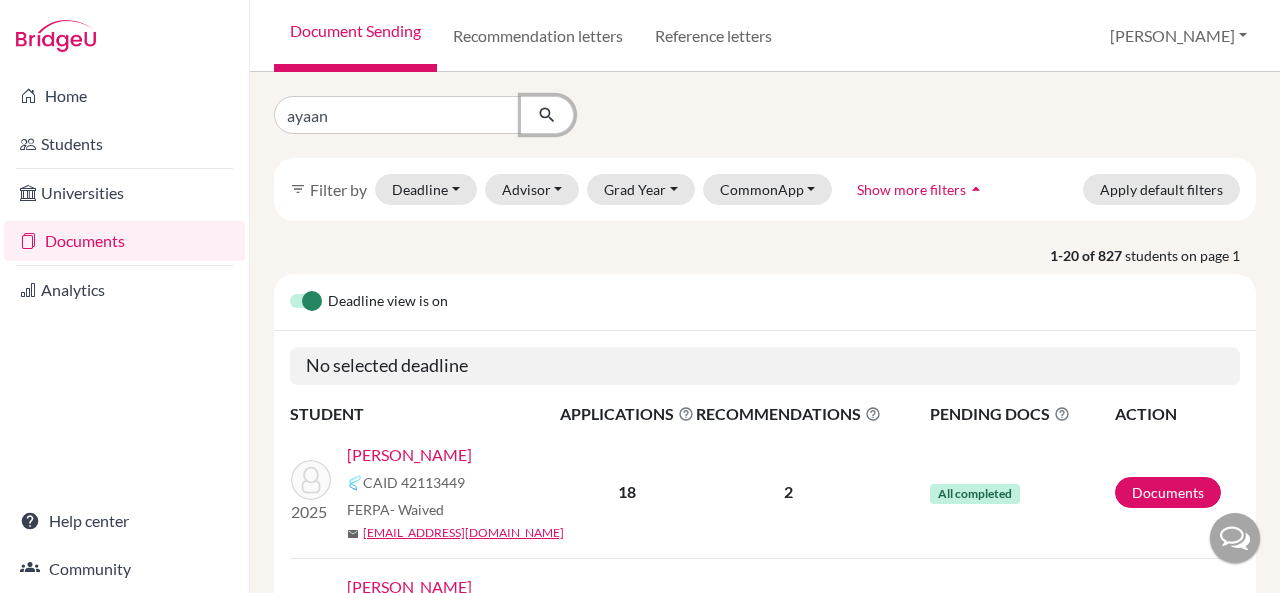click at bounding box center (547, 115) 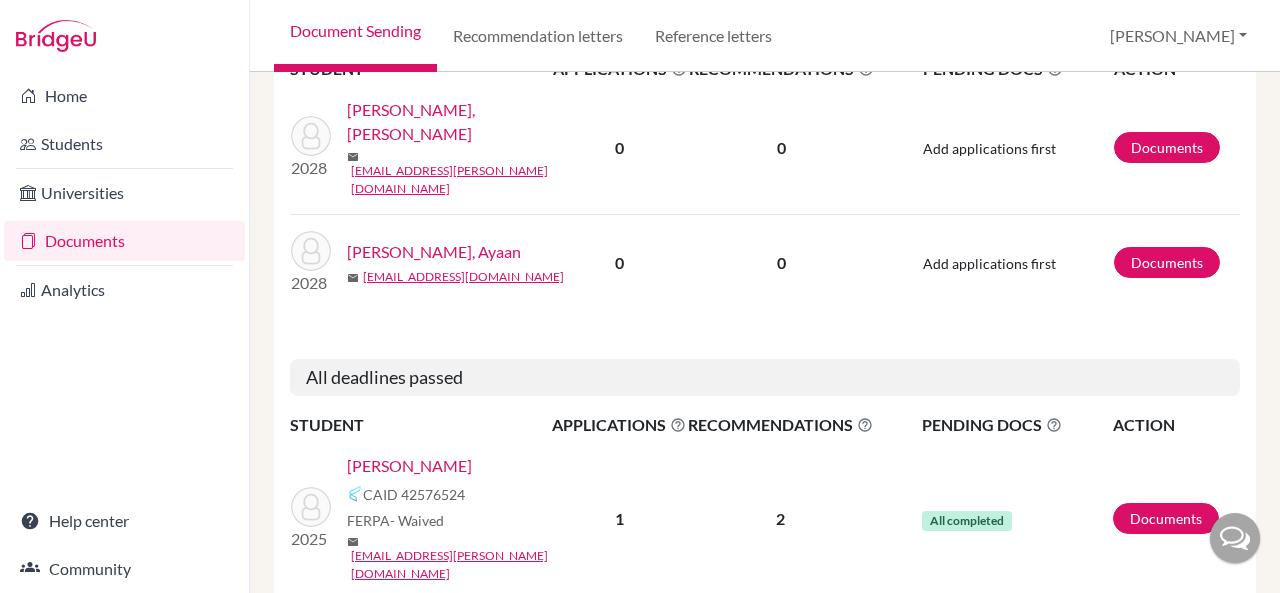 scroll, scrollTop: 365, scrollLeft: 0, axis: vertical 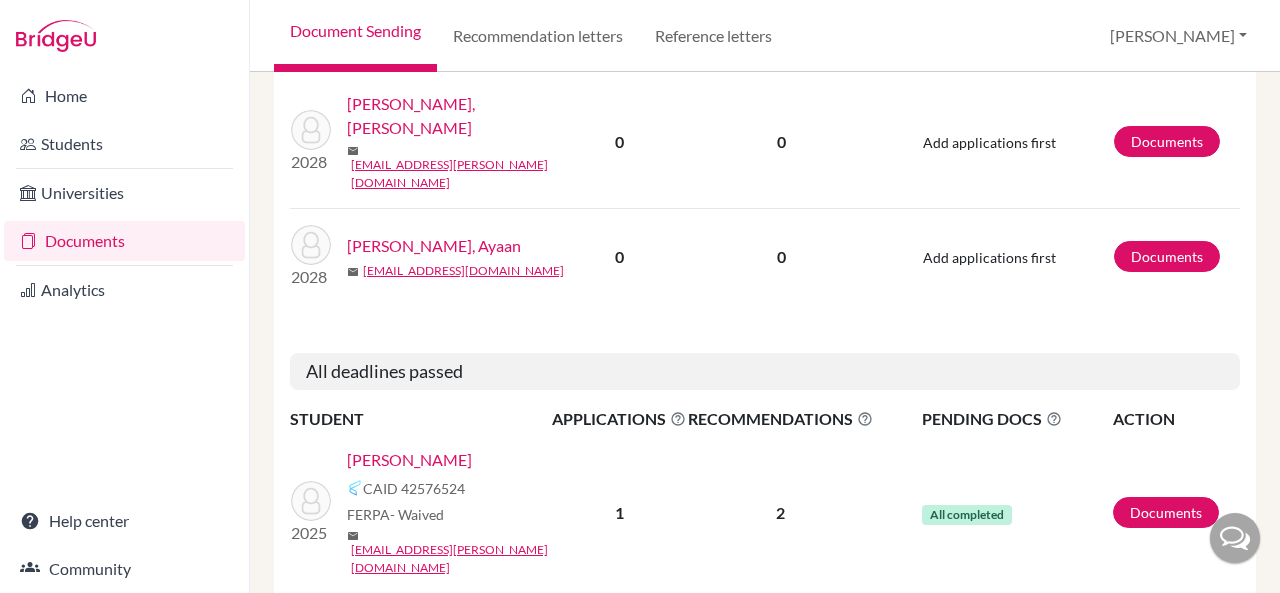 click on "Matheen, Ayaan" at bounding box center [409, 460] 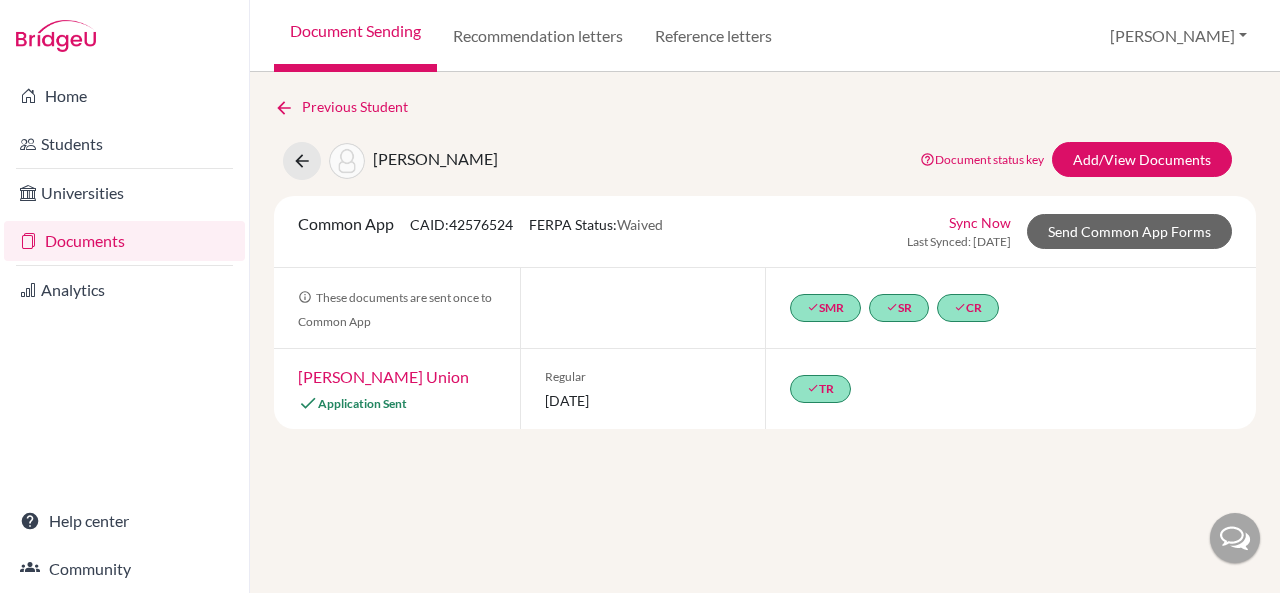 scroll, scrollTop: 0, scrollLeft: 0, axis: both 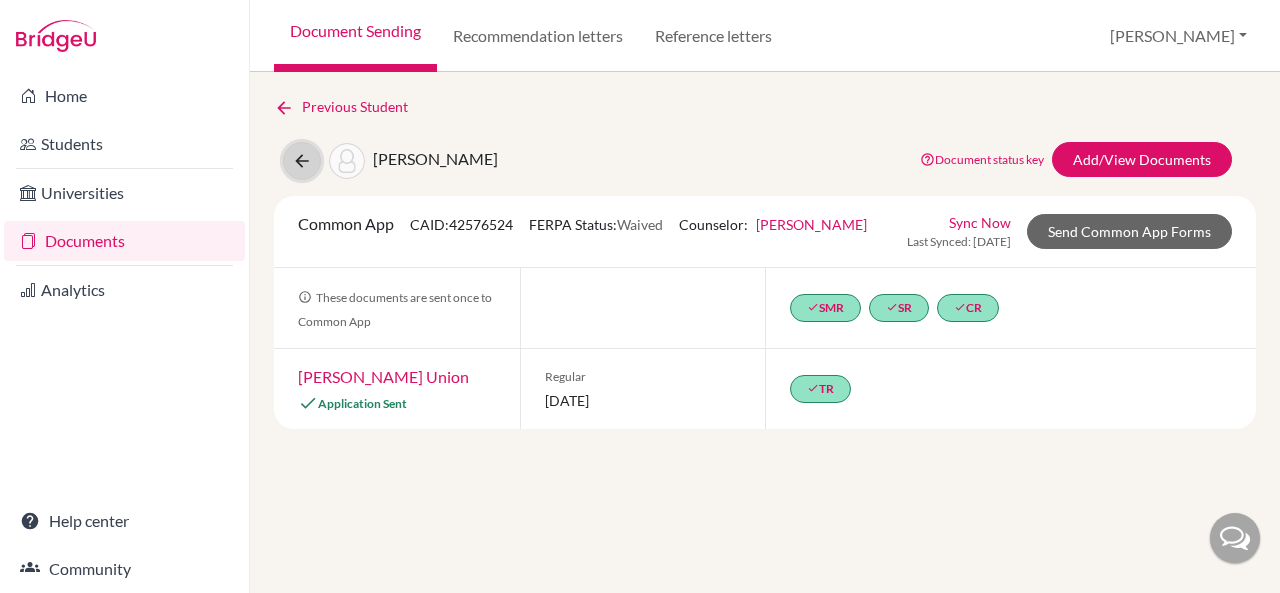 click at bounding box center (302, 161) 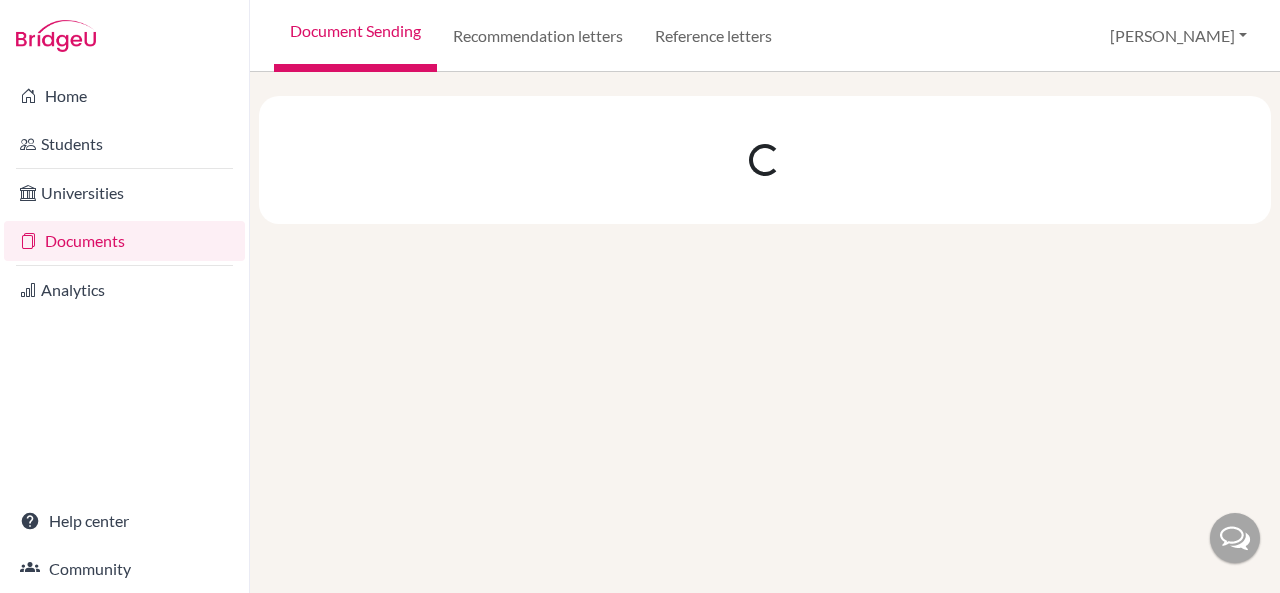 scroll, scrollTop: 0, scrollLeft: 0, axis: both 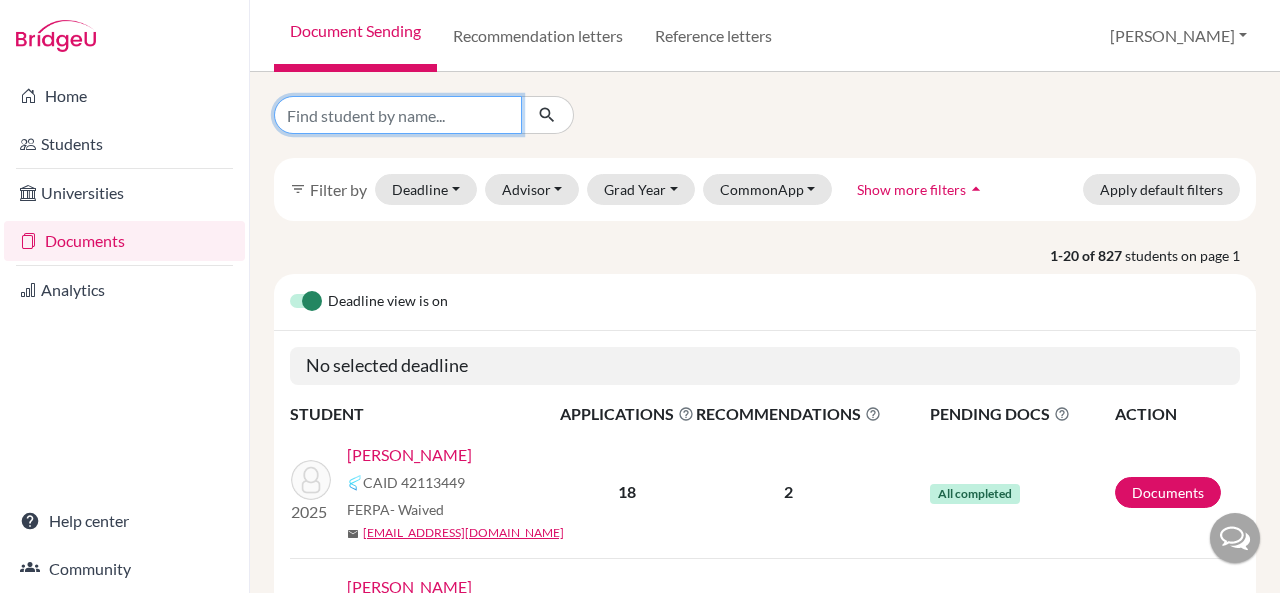 click at bounding box center [398, 115] 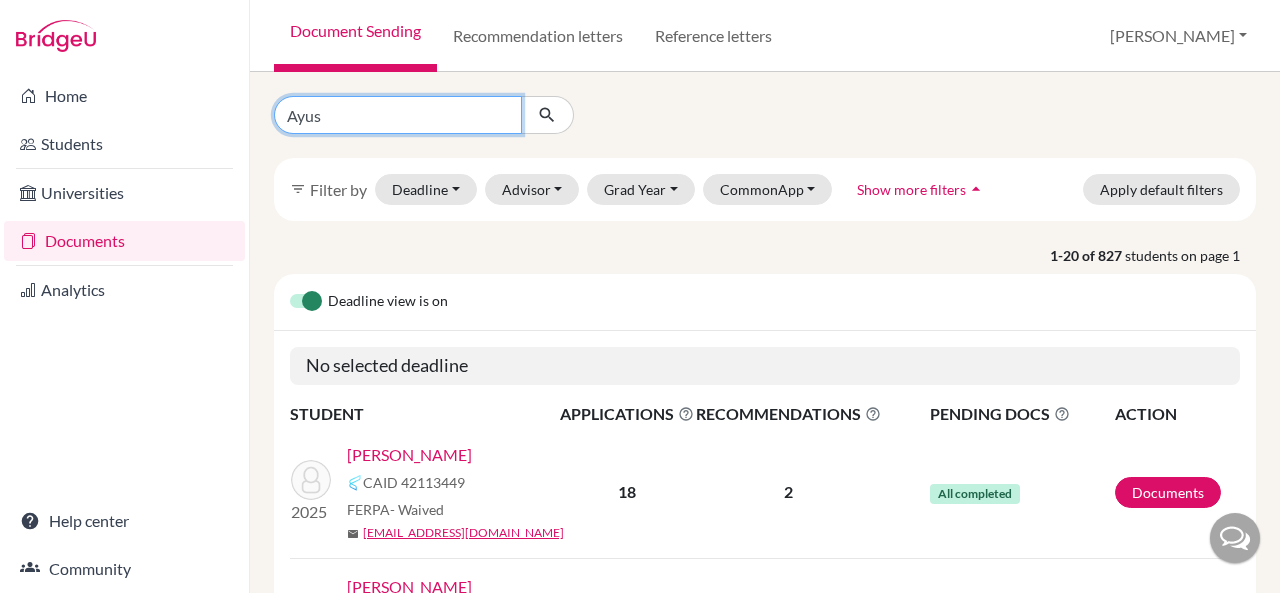 type on "Ayush" 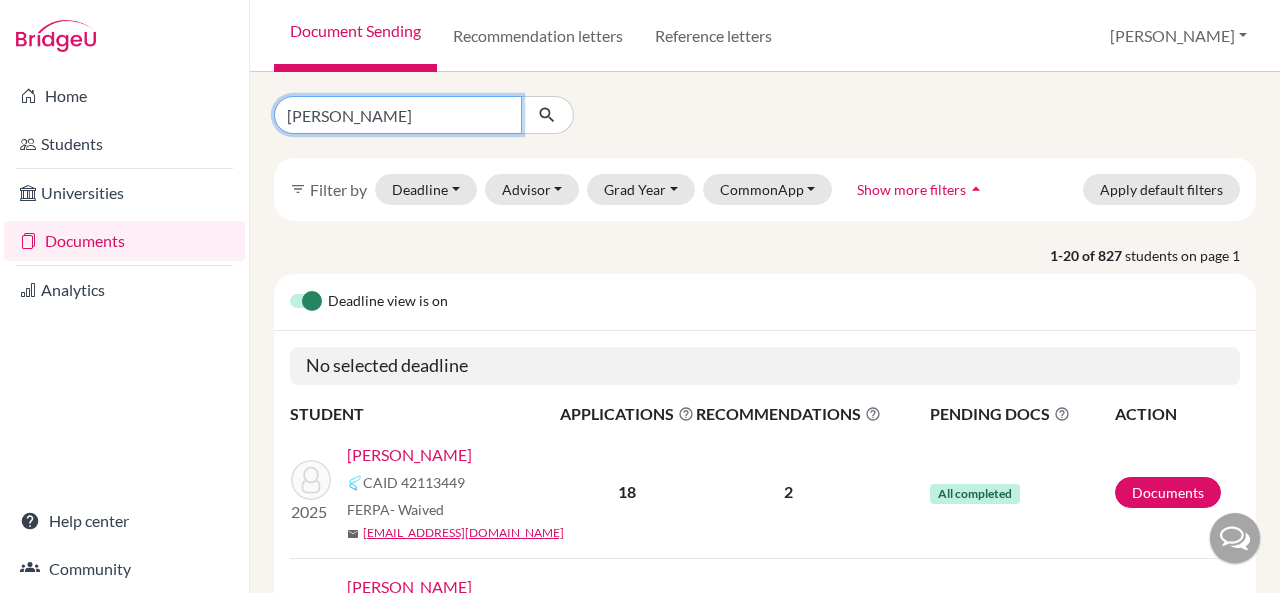 click at bounding box center (547, 115) 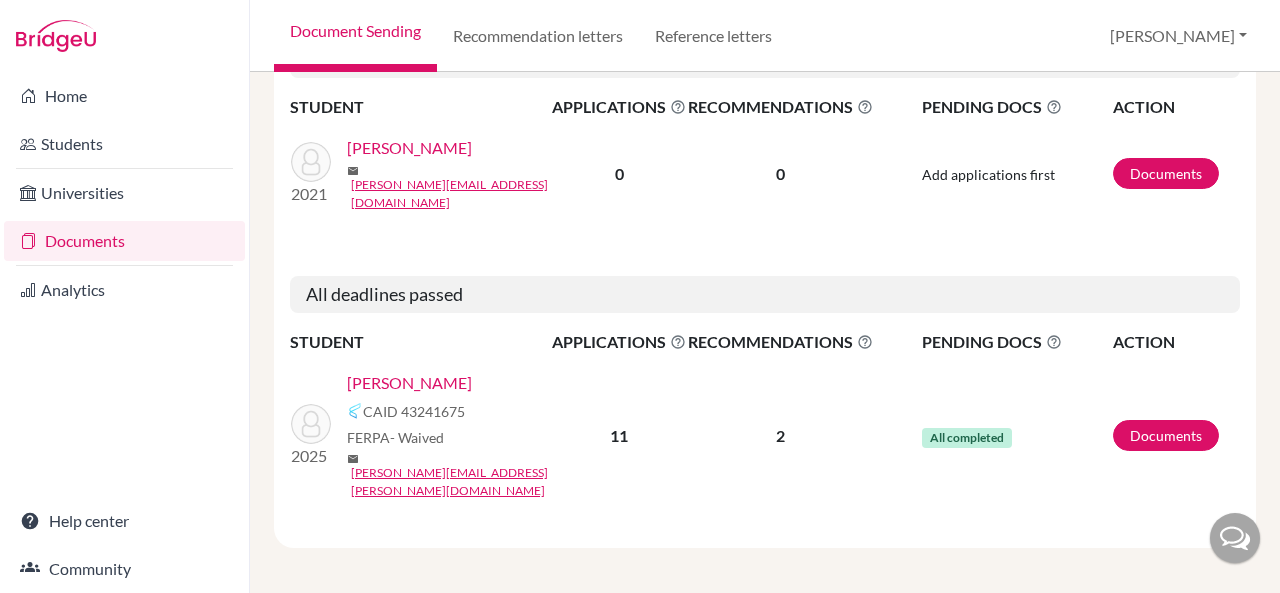 scroll, scrollTop: 332, scrollLeft: 0, axis: vertical 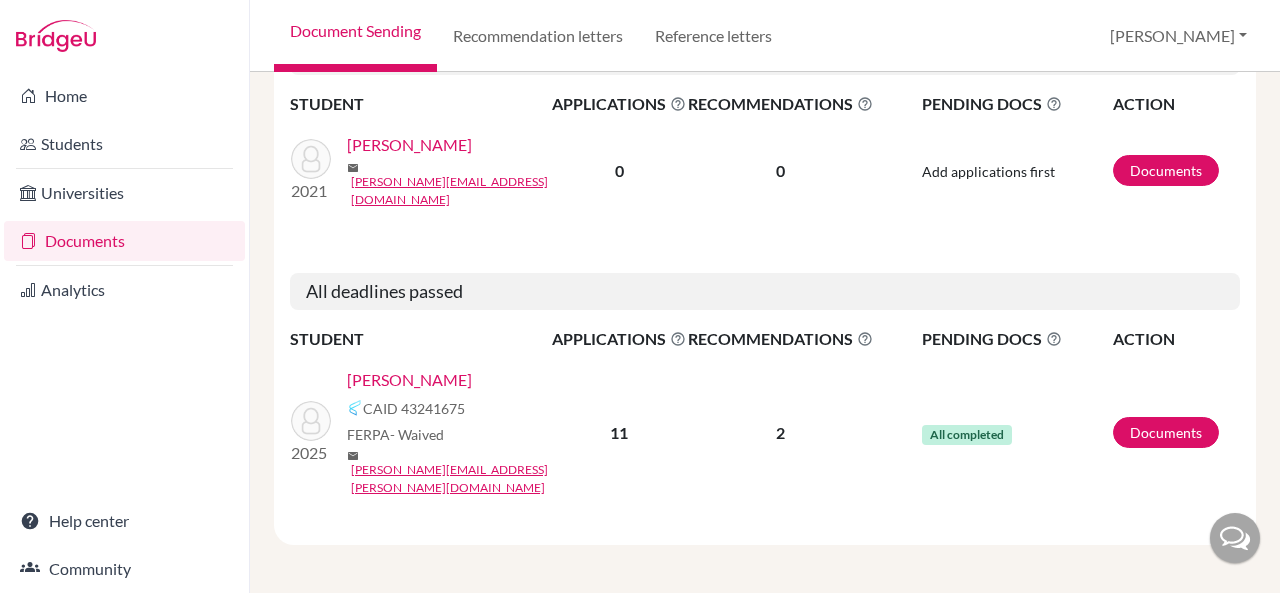 click on "[PERSON_NAME]" at bounding box center [409, 380] 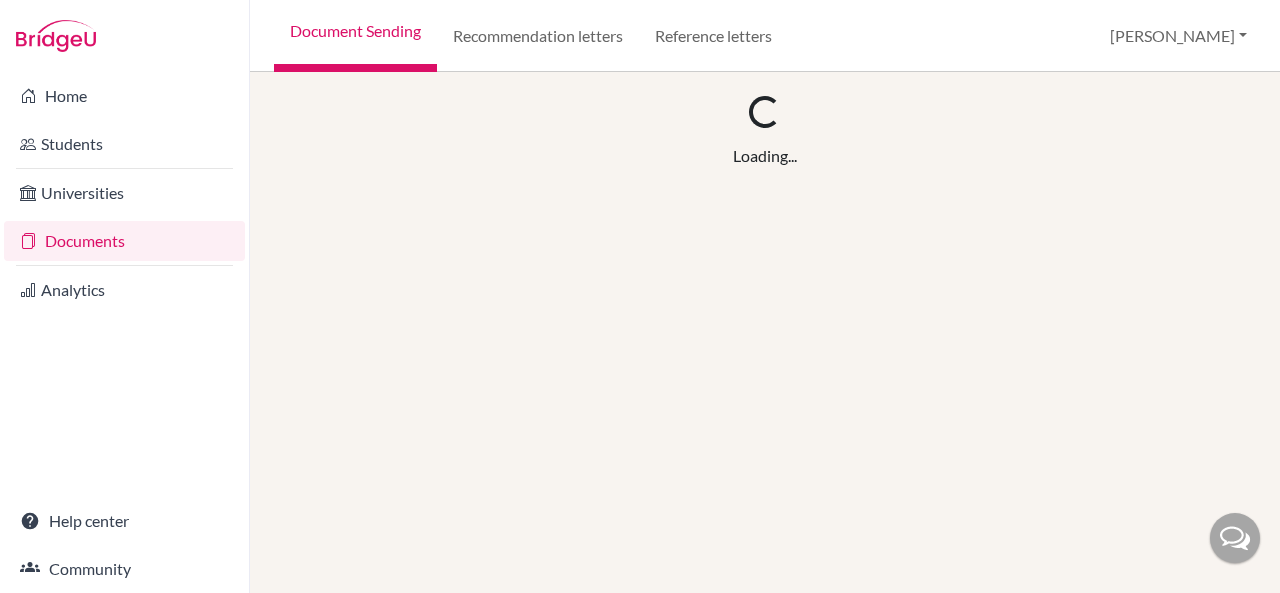 scroll, scrollTop: 0, scrollLeft: 0, axis: both 